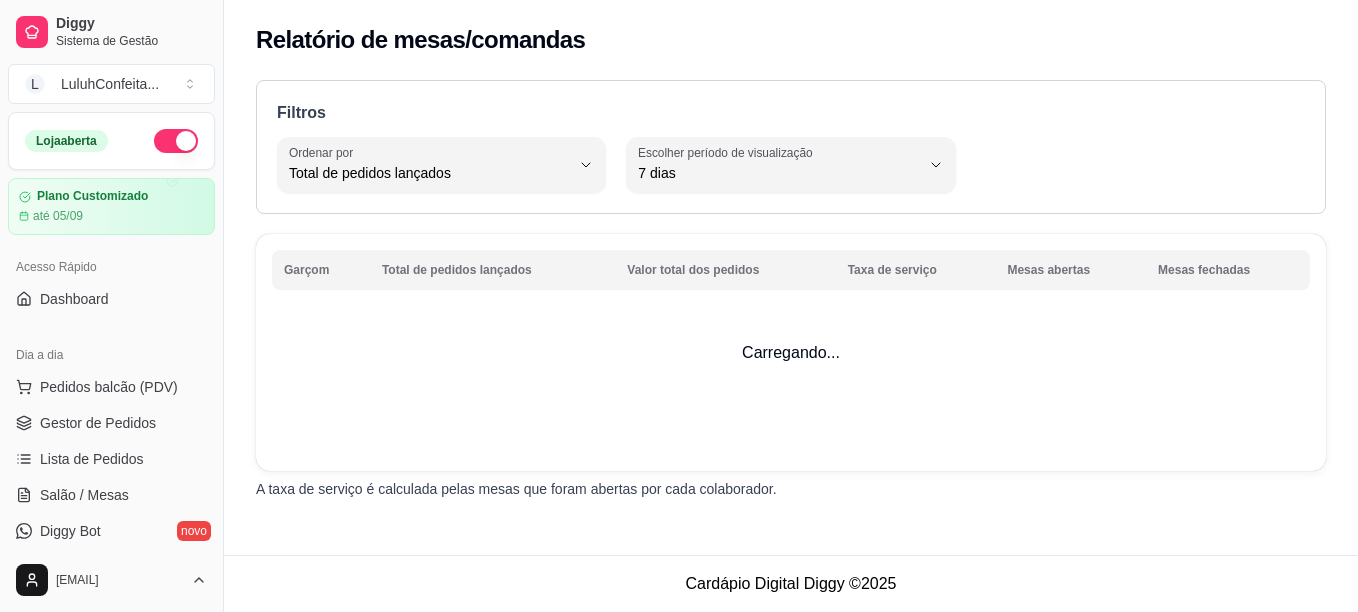 select on "TOTAL_OF_ORDERS" 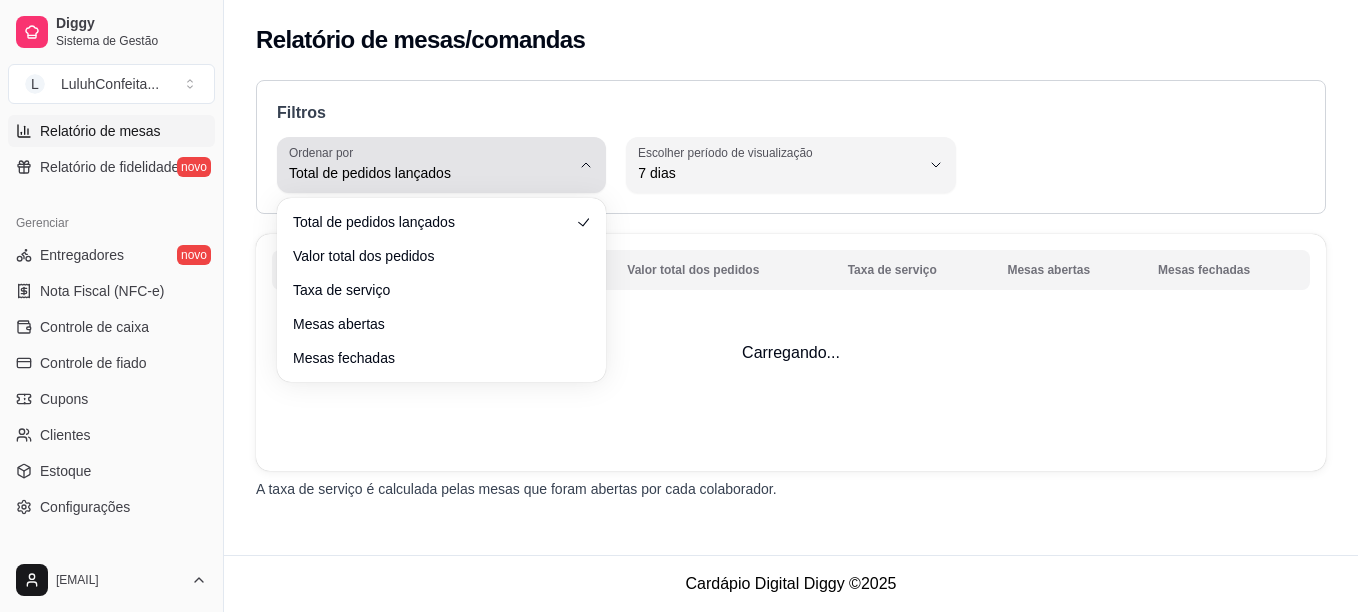 click on "Total de pedidos lançados" at bounding box center [429, 173] 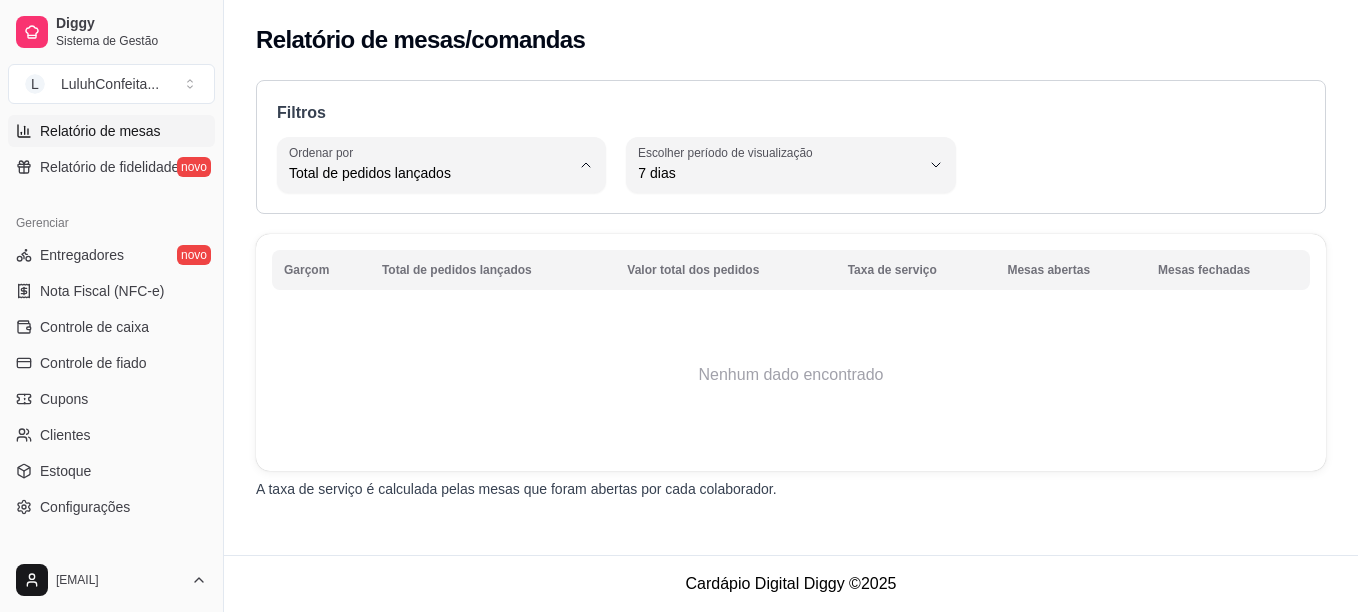 click on "Valor total dos pedidos" at bounding box center (432, 253) 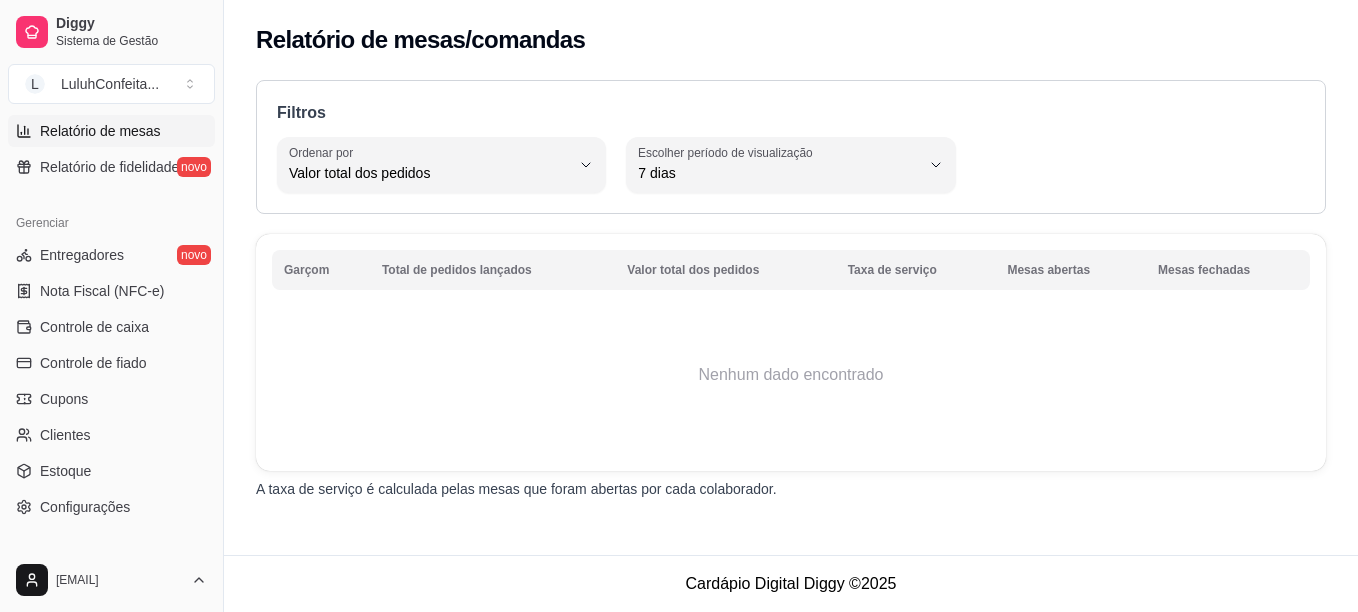 scroll, scrollTop: 827, scrollLeft: 0, axis: vertical 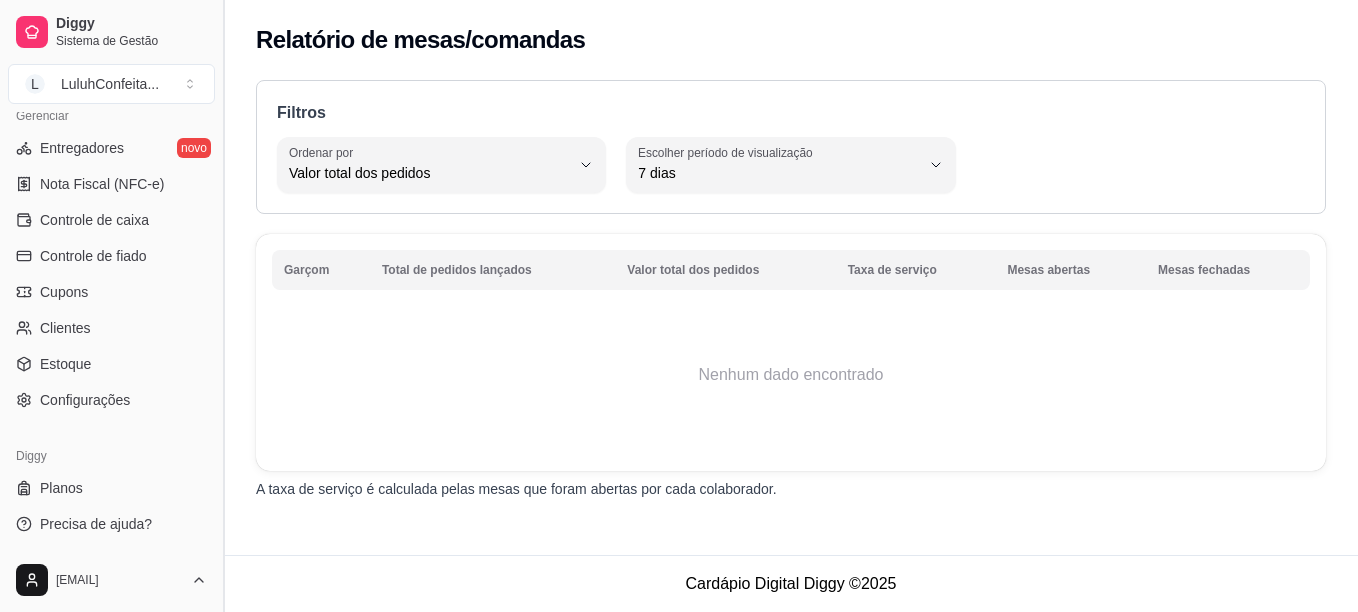 drag, startPoint x: 219, startPoint y: 458, endPoint x: 229, endPoint y: 337, distance: 121.41252 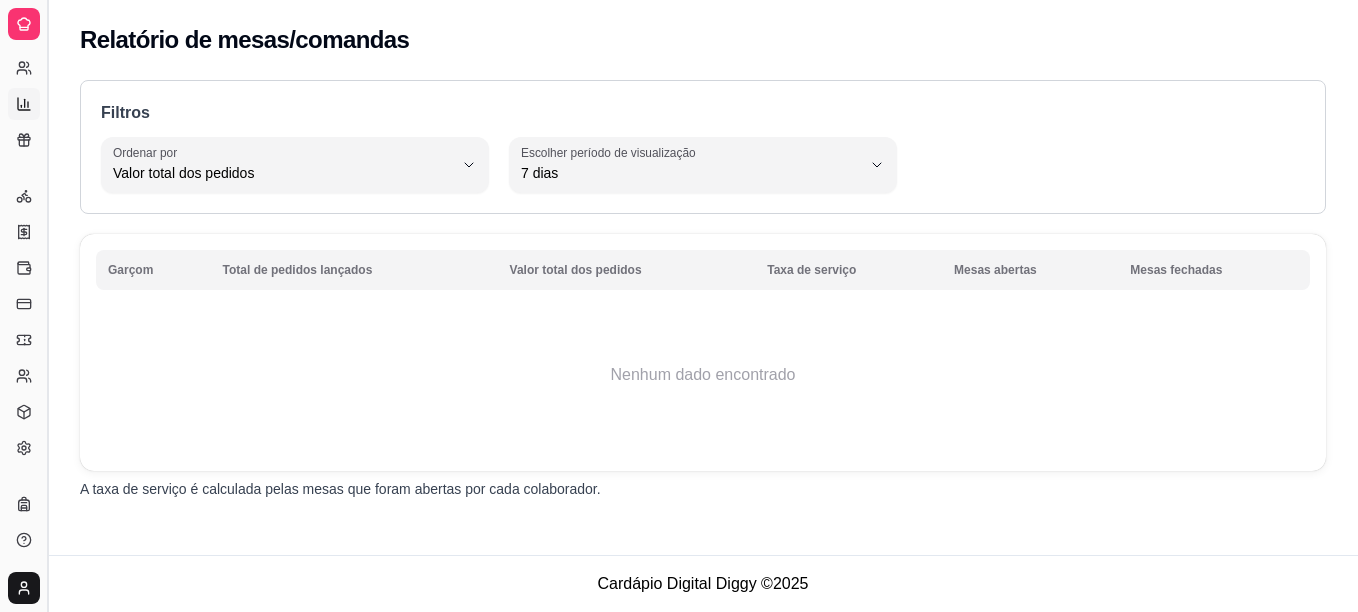 scroll, scrollTop: 424, scrollLeft: 0, axis: vertical 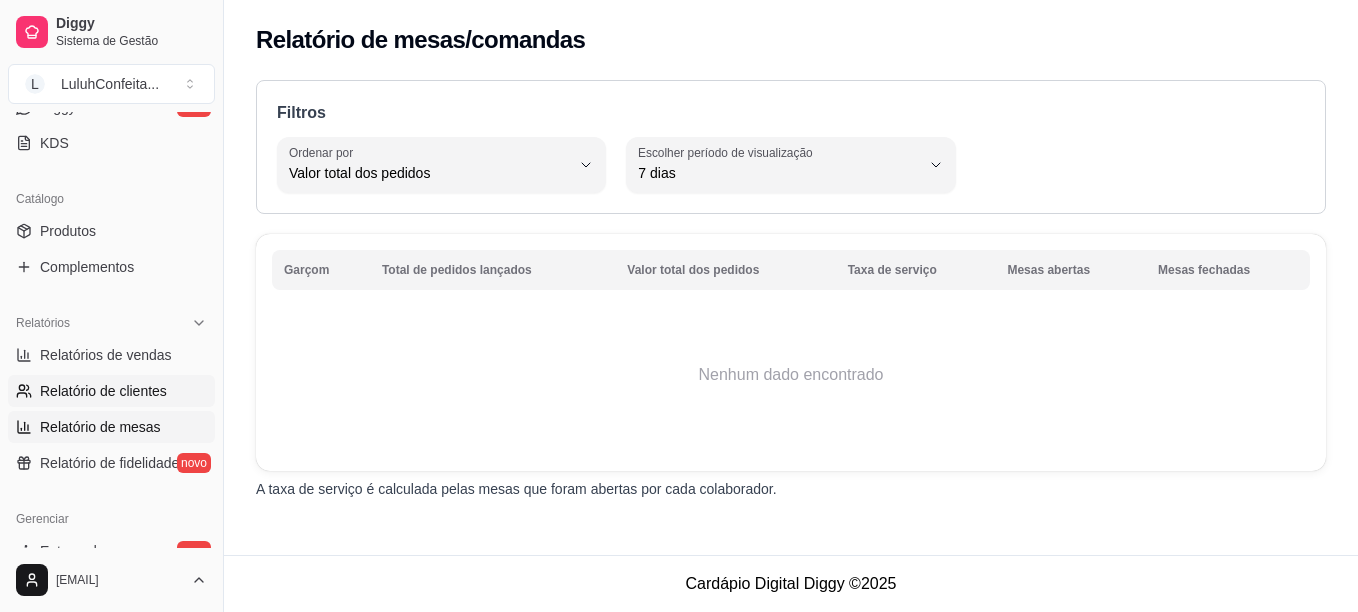 click on "Loja  aberta Plano Customizado até [DATE] Acesso Rápido Dashboard Dia a dia Pedidos balcão (PDV) Gestor de Pedidos Lista de Pedidos Salão / Mesas Diggy Bot novo KDS Catálogo Produtos Complementos Relatórios Relatórios de vendas Relatório de clientes Relatório de mesas Relatório de fidelidade novo Gerenciar Entregadores novo Nota Fiscal (NFC-e) Controle de caixa Controle de fiado Cupons Clientes Estoque Configurações Diggy Planos Precisa de ajuda?" at bounding box center [111, 330] 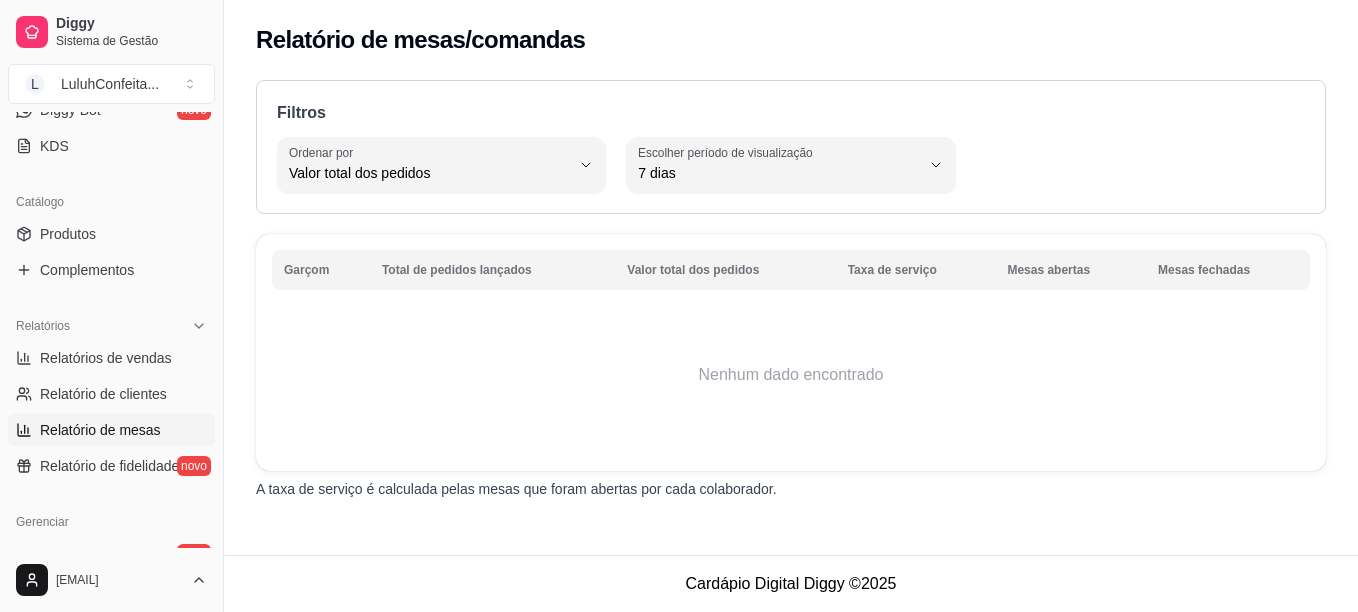 click on "Nenhum dado encontrado" at bounding box center [791, 375] 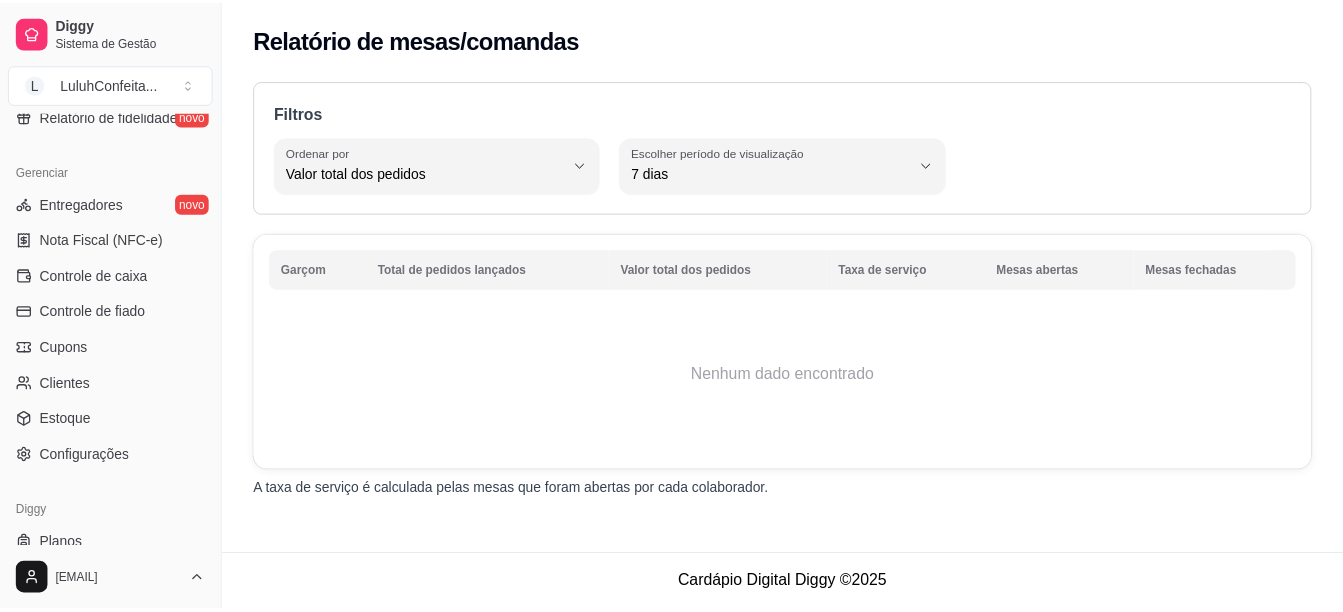 scroll, scrollTop: 781, scrollLeft: 0, axis: vertical 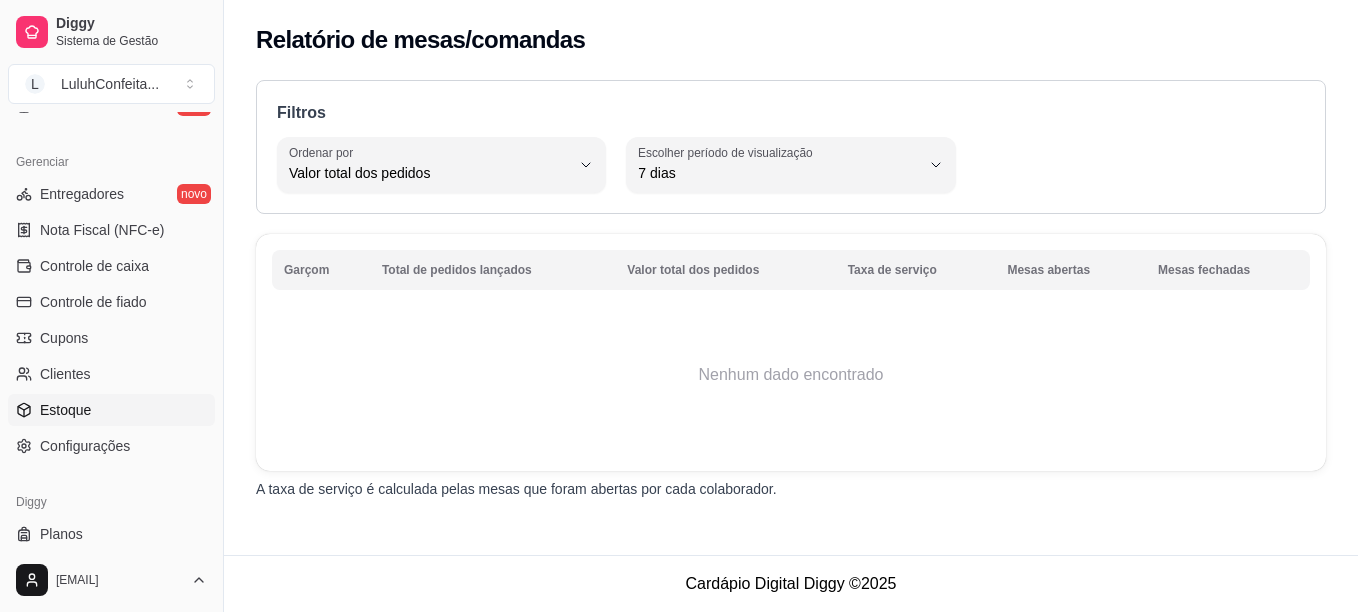 click on "Estoque" at bounding box center (65, 410) 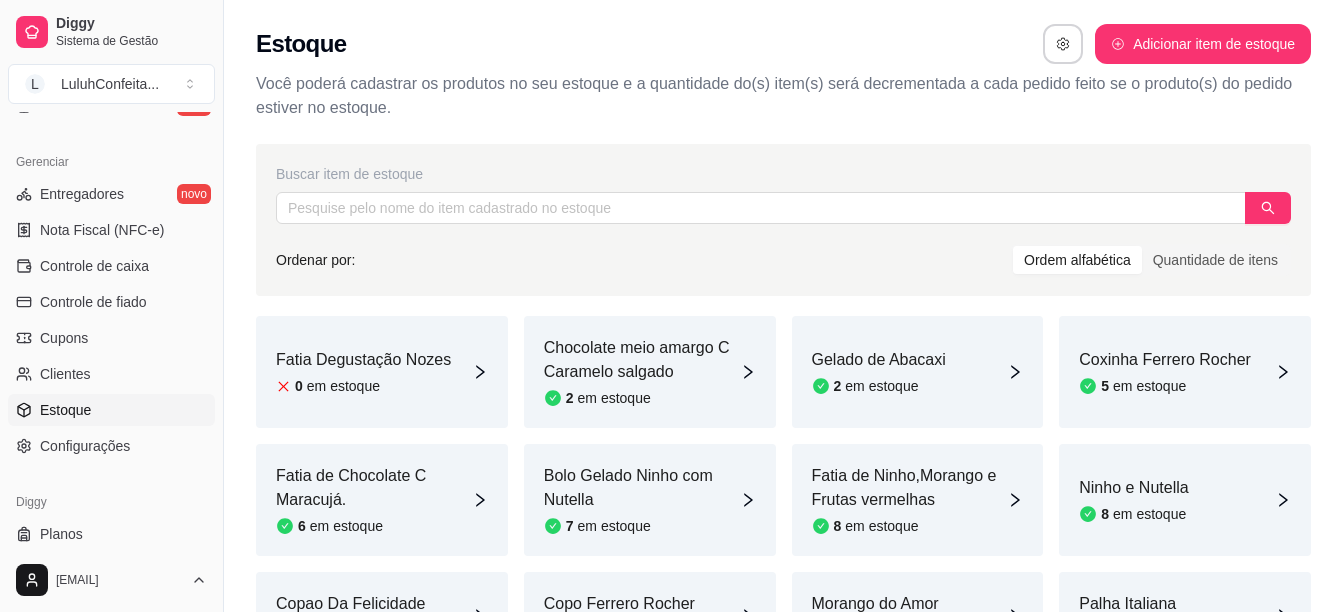 click on "Chocolate meio amargo C Caramelo salgado" at bounding box center (642, 360) 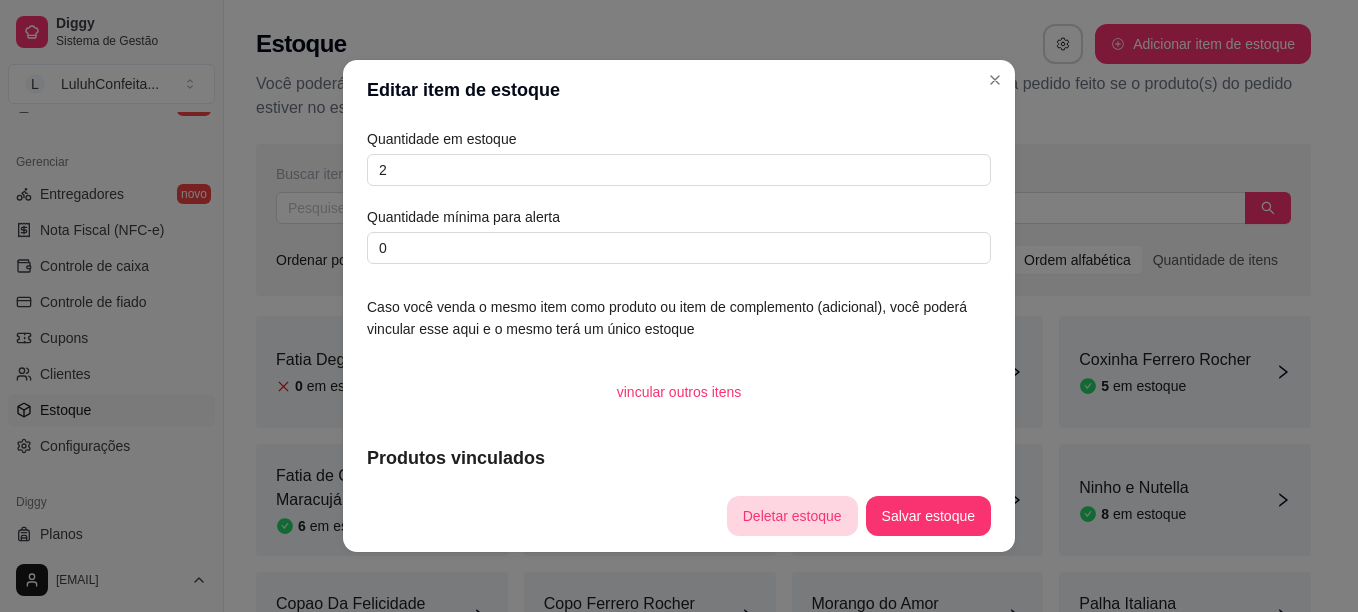 click on "Deletar estoque" at bounding box center (792, 516) 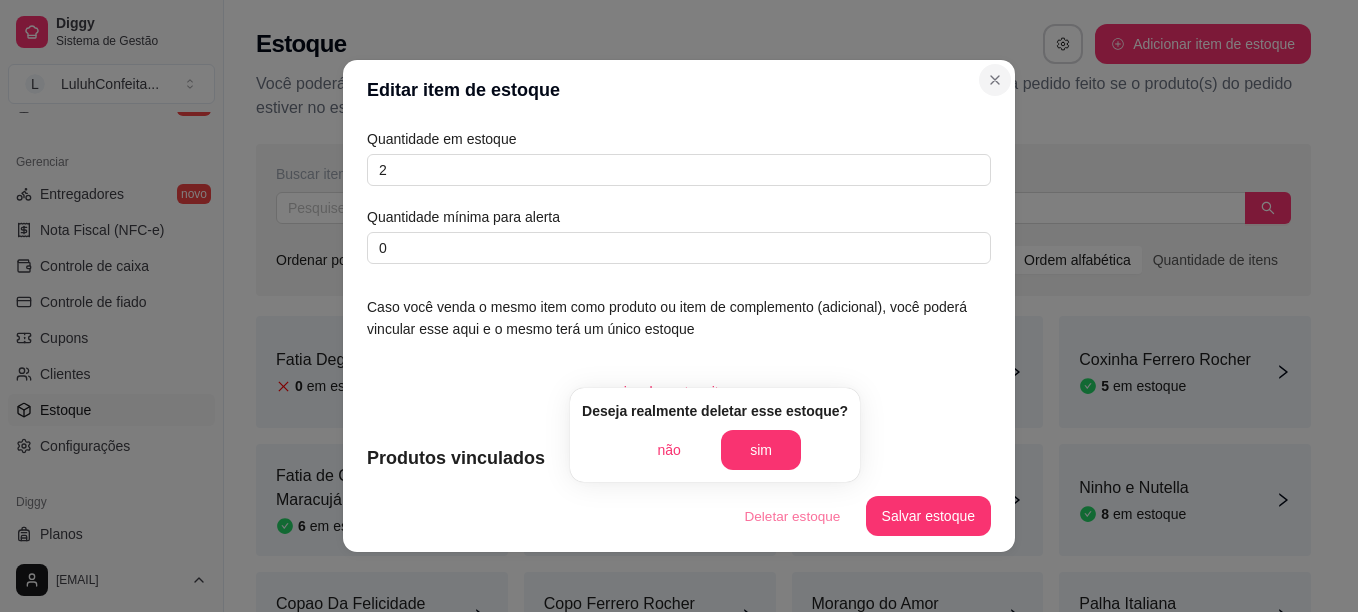 click at bounding box center (995, 80) 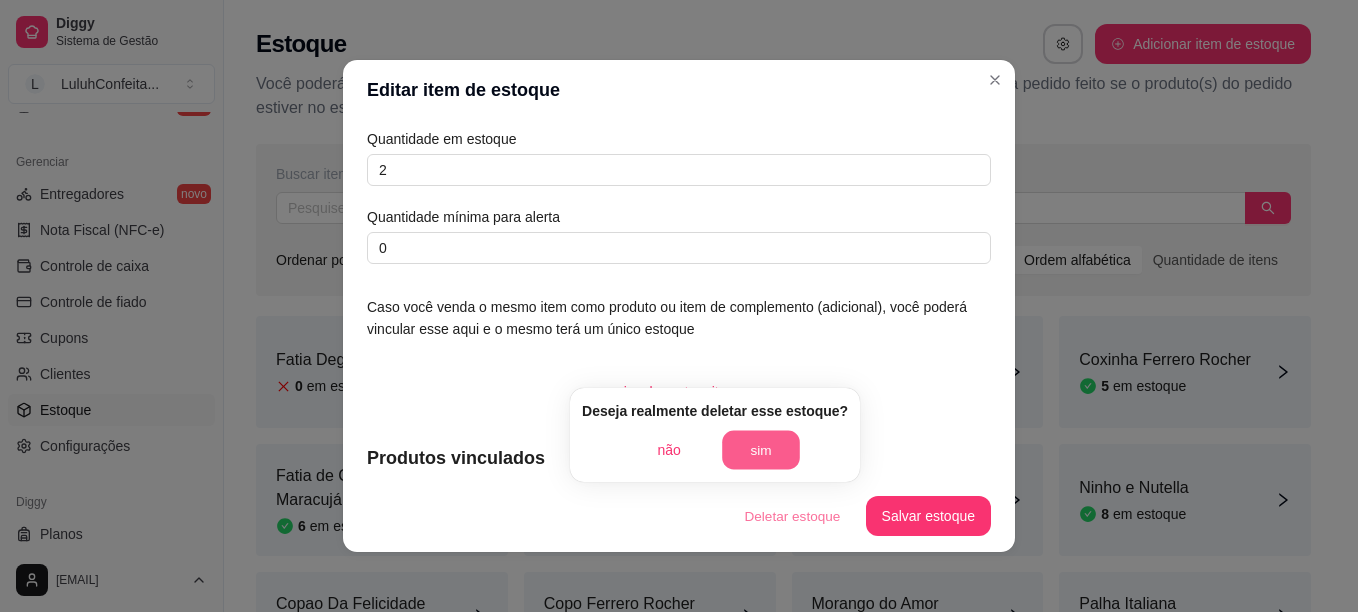 click on "sim" at bounding box center (761, 450) 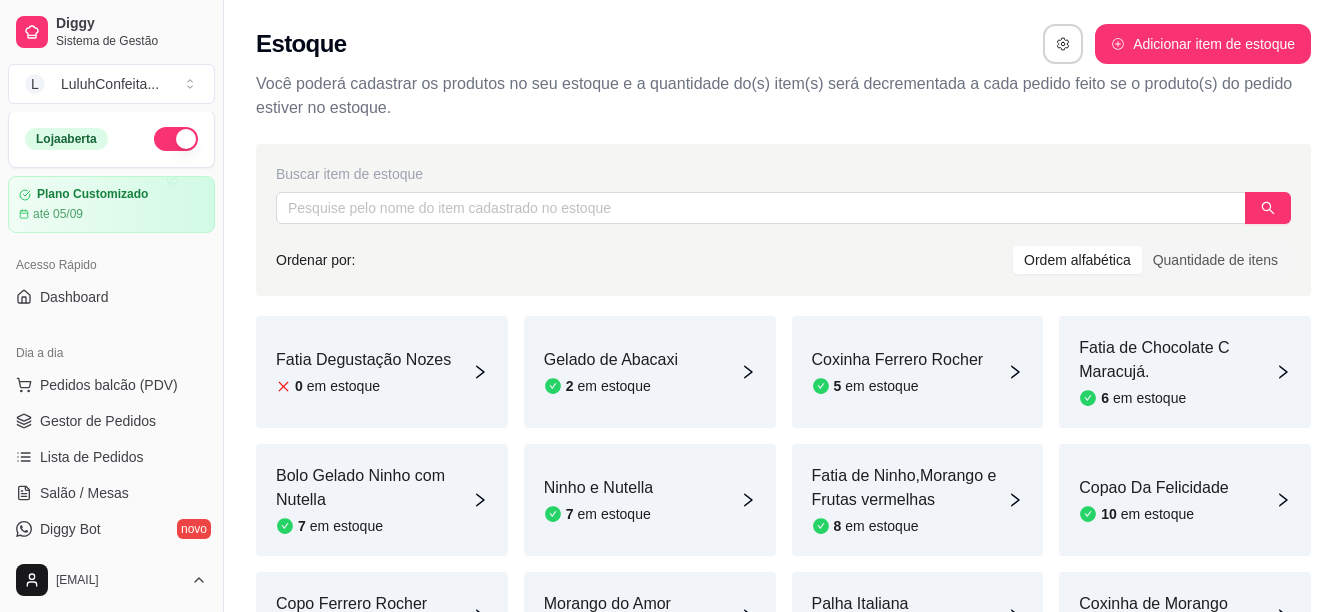scroll, scrollTop: 0, scrollLeft: 0, axis: both 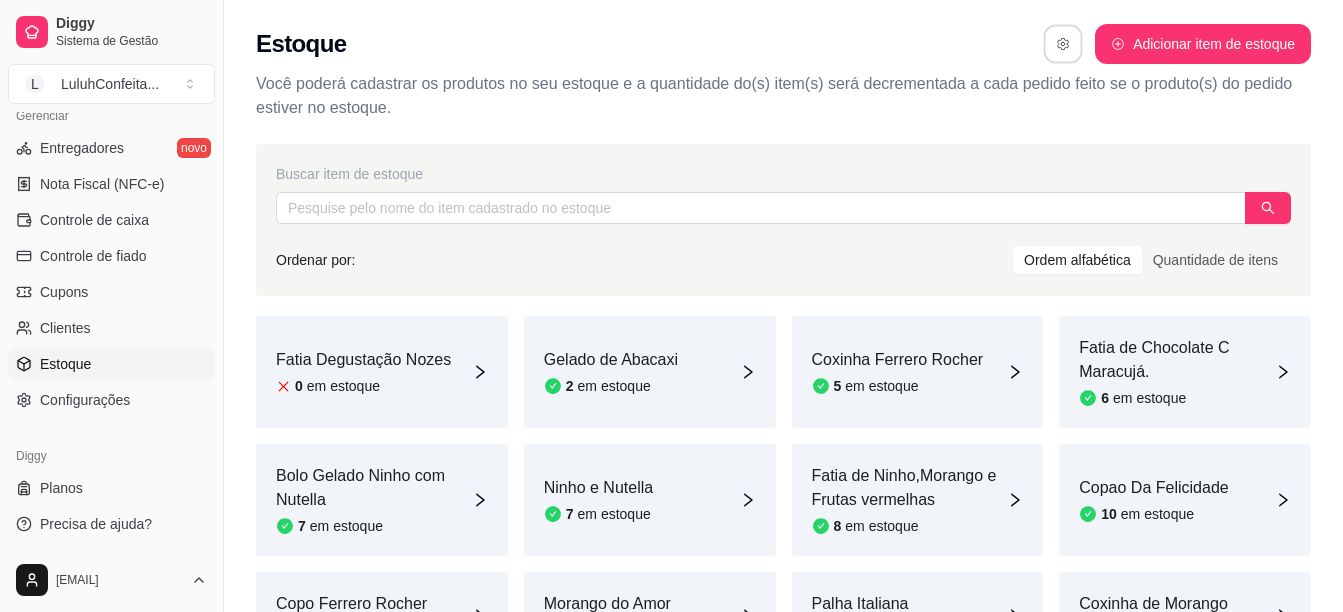 click 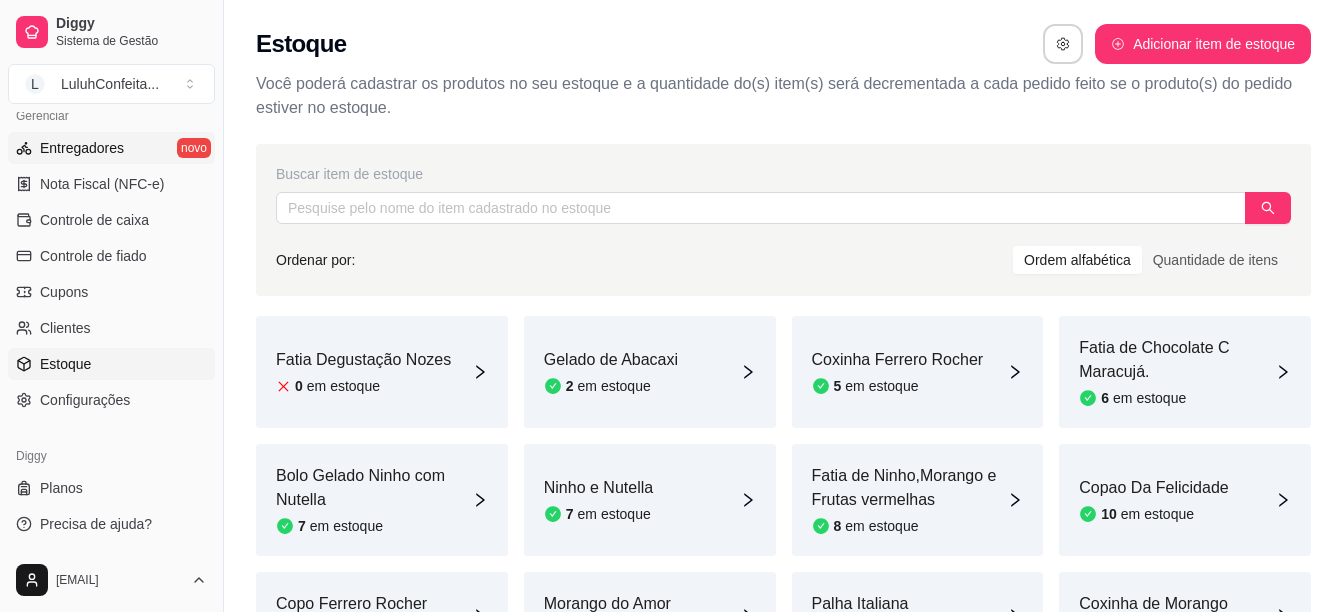 click on "Entregadores" at bounding box center (82, 148) 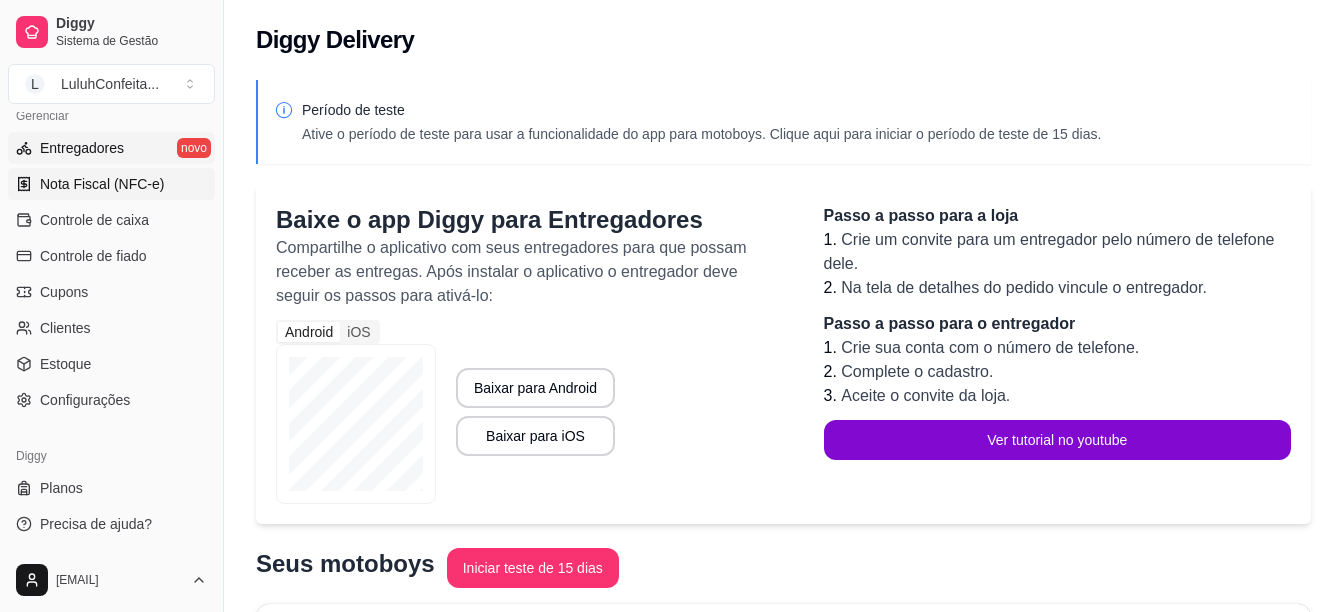 click on "Nota Fiscal (NFC-e)" at bounding box center [102, 184] 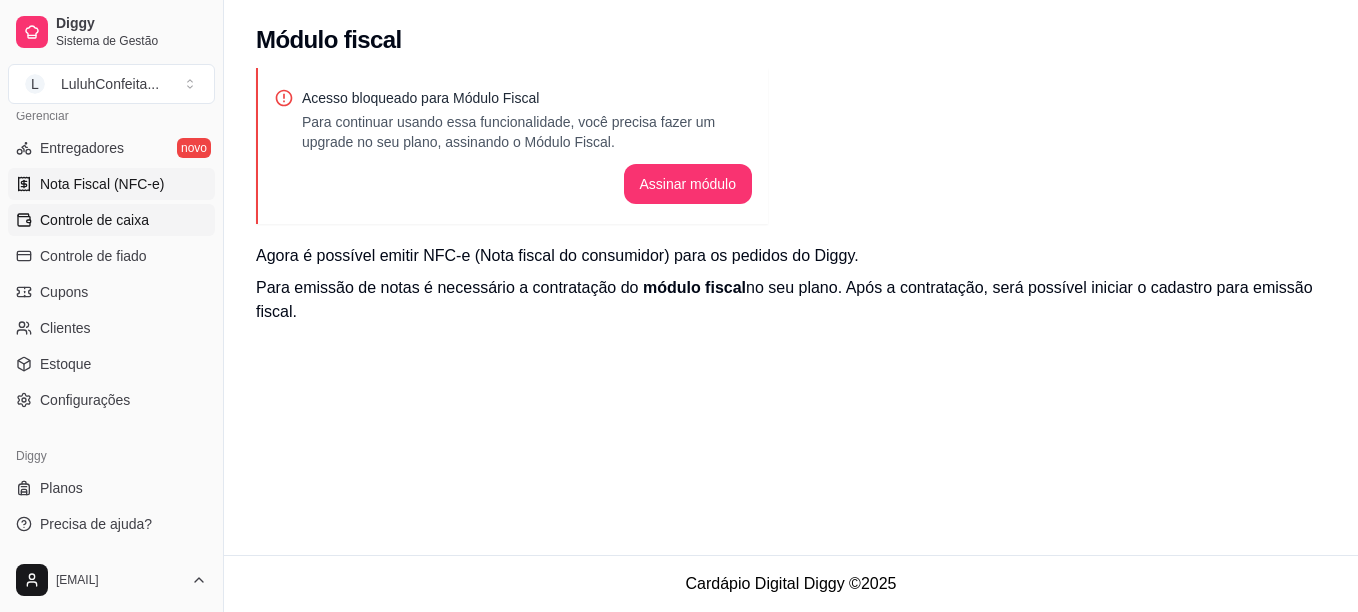 click on "Controle de caixa" at bounding box center (94, 220) 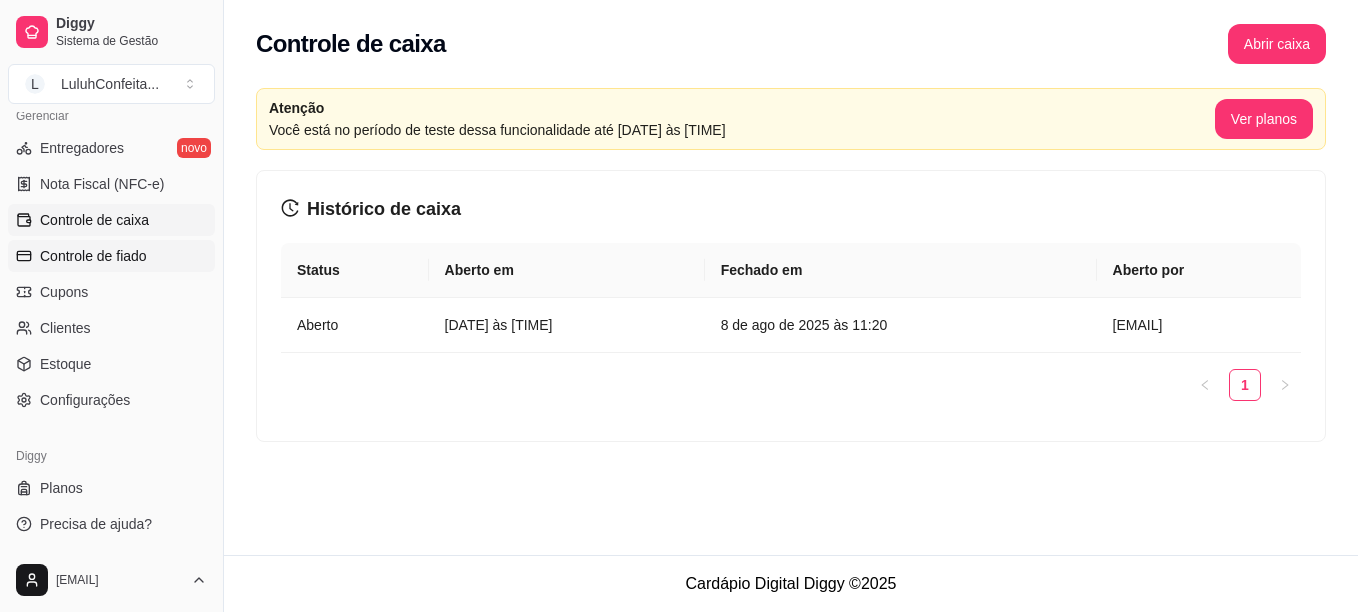 click on "Controle de fiado" at bounding box center (93, 256) 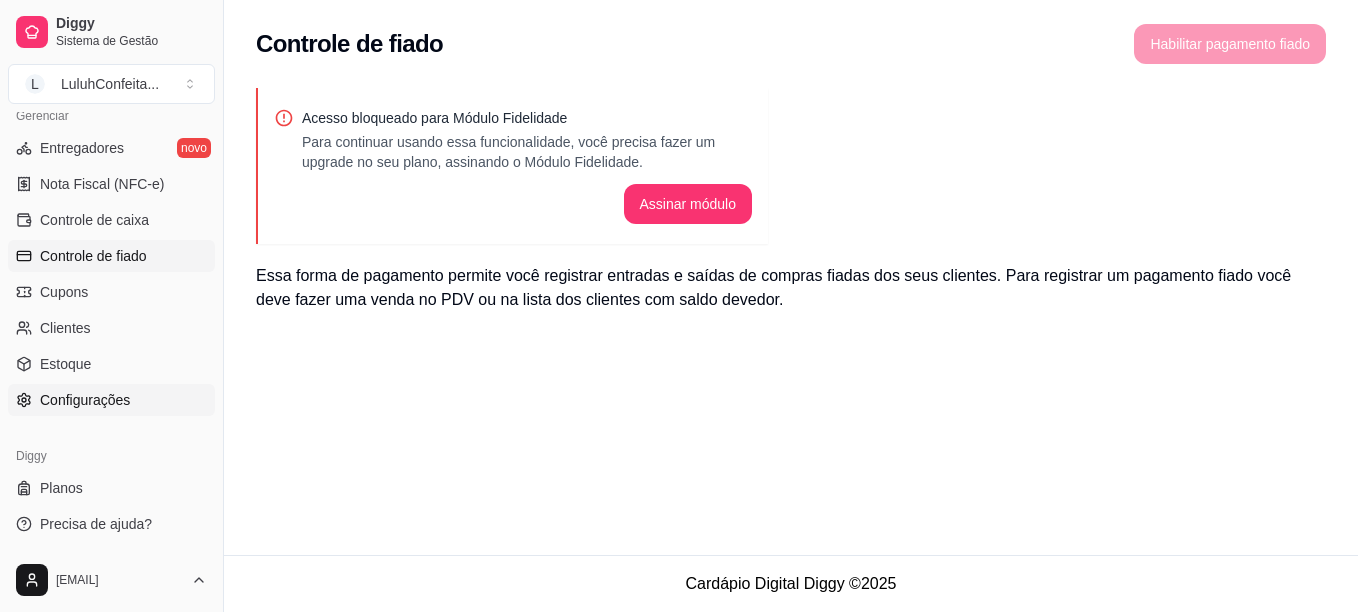 click on "Configurações" at bounding box center (85, 400) 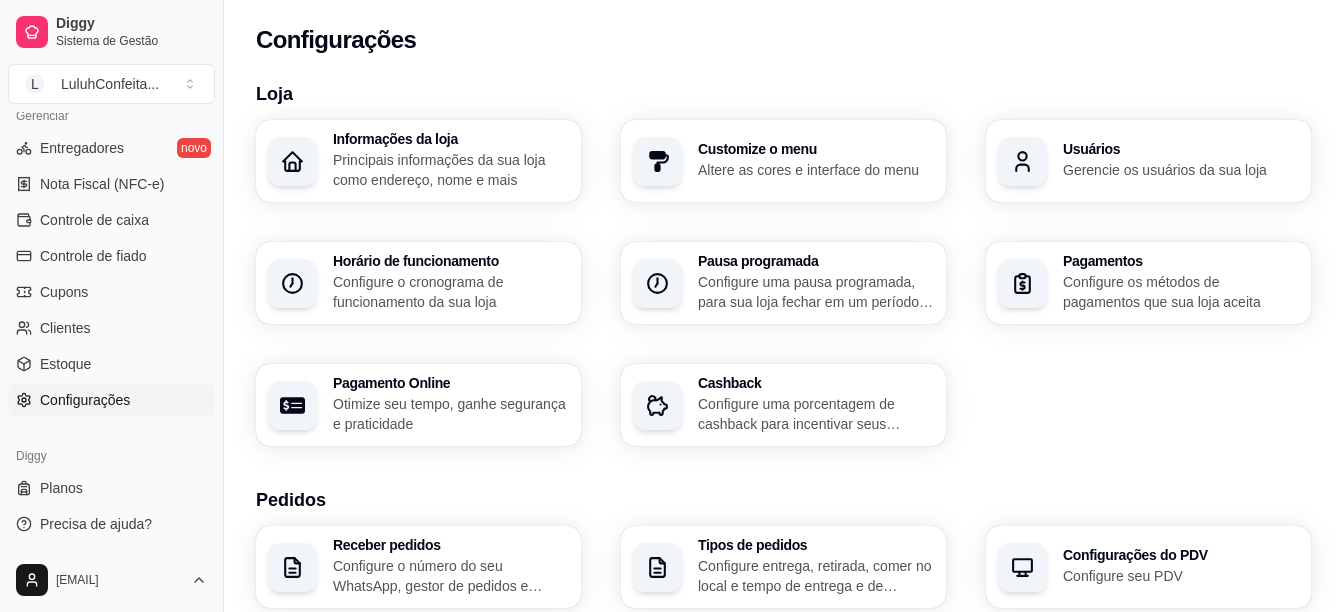 scroll, scrollTop: 35, scrollLeft: 0, axis: vertical 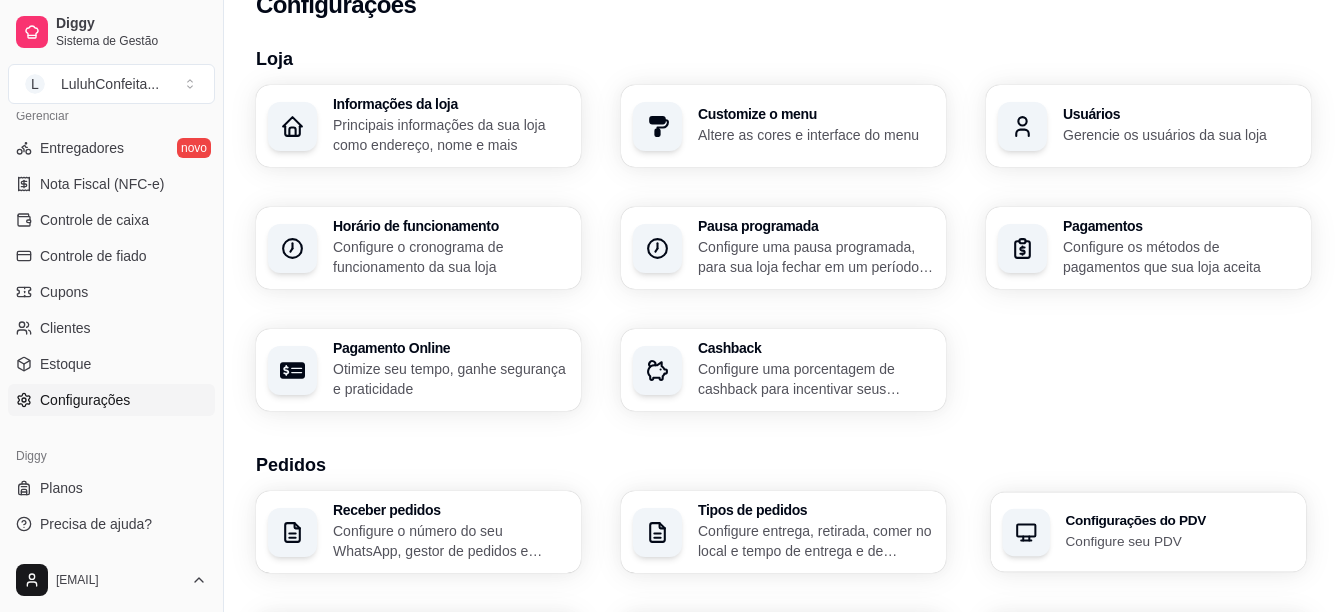 click on "Configure seu PDV" at bounding box center [1180, 540] 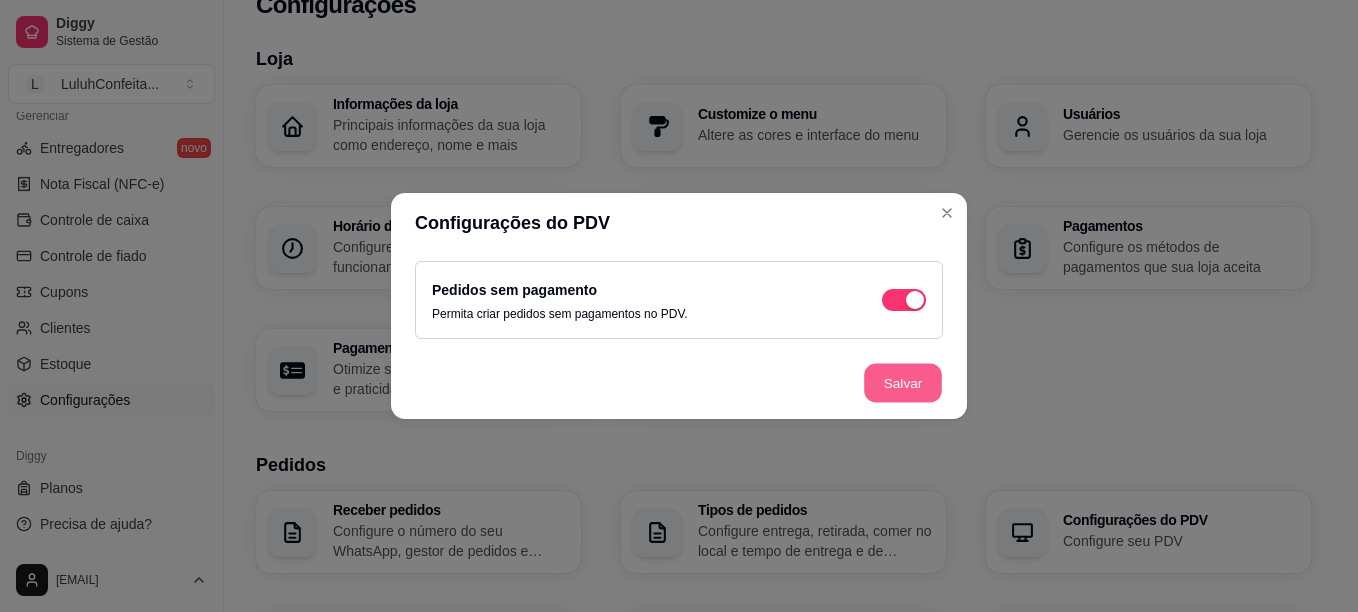 click on "Salvar" at bounding box center [903, 383] 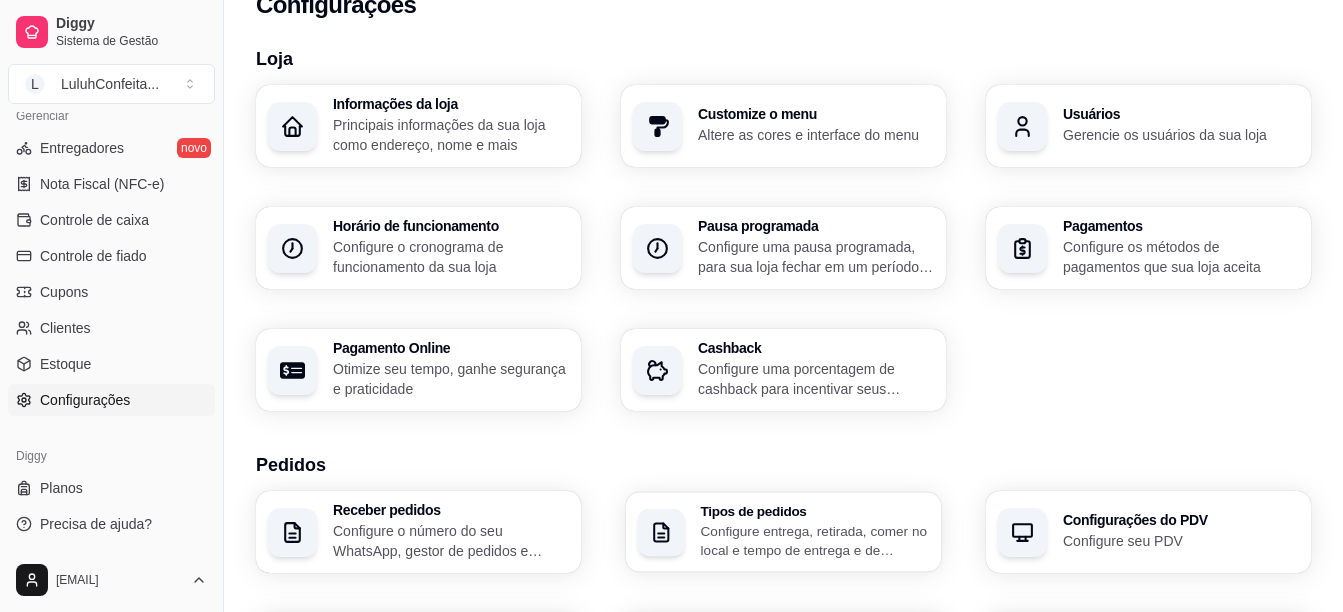 click on "Tipos de pedidos" at bounding box center [815, 511] 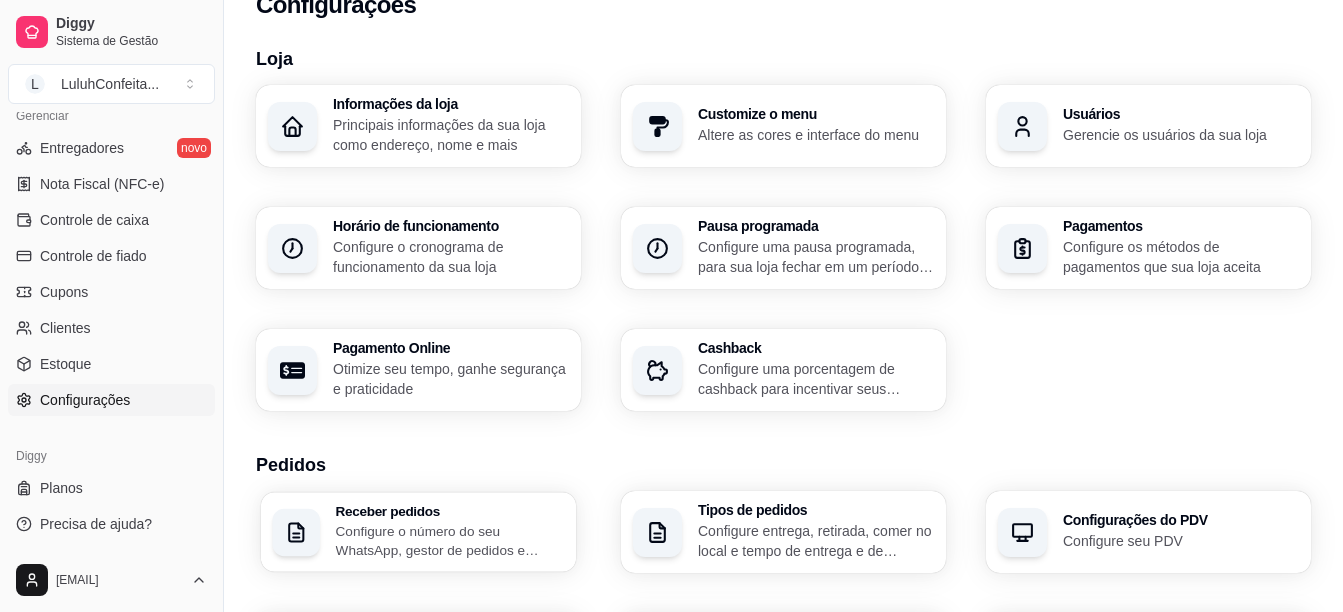 click on "Configure o número do seu WhatsApp, gestor de pedidos e outros" at bounding box center (450, 540) 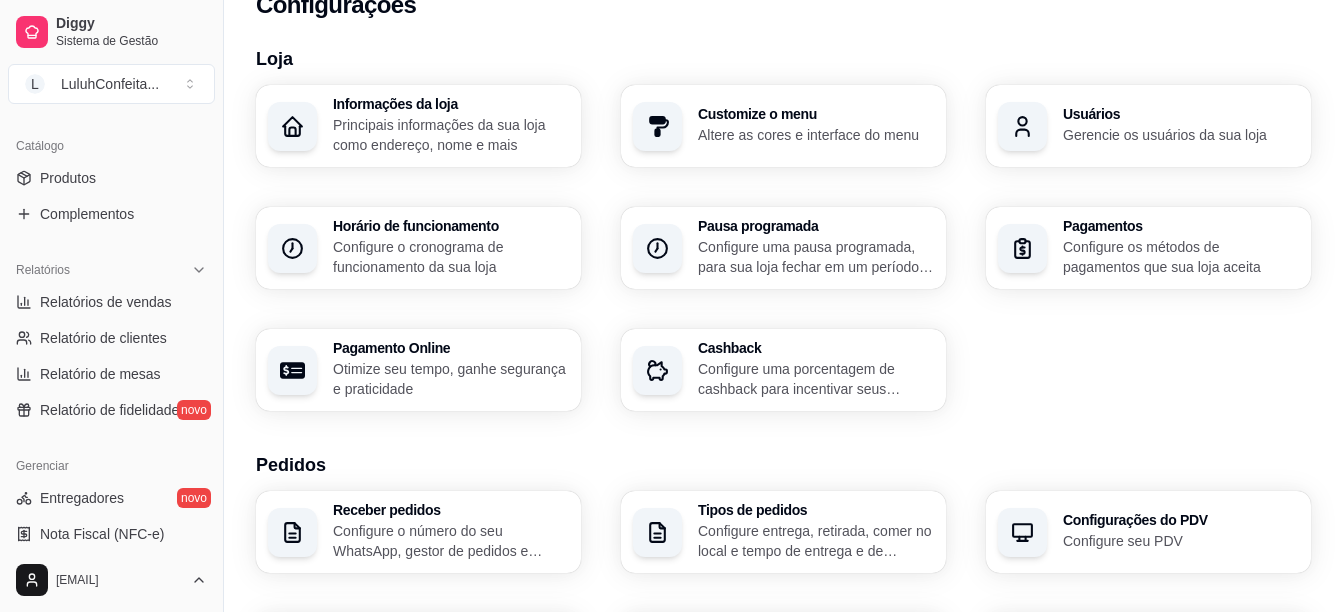 scroll, scrollTop: 431, scrollLeft: 0, axis: vertical 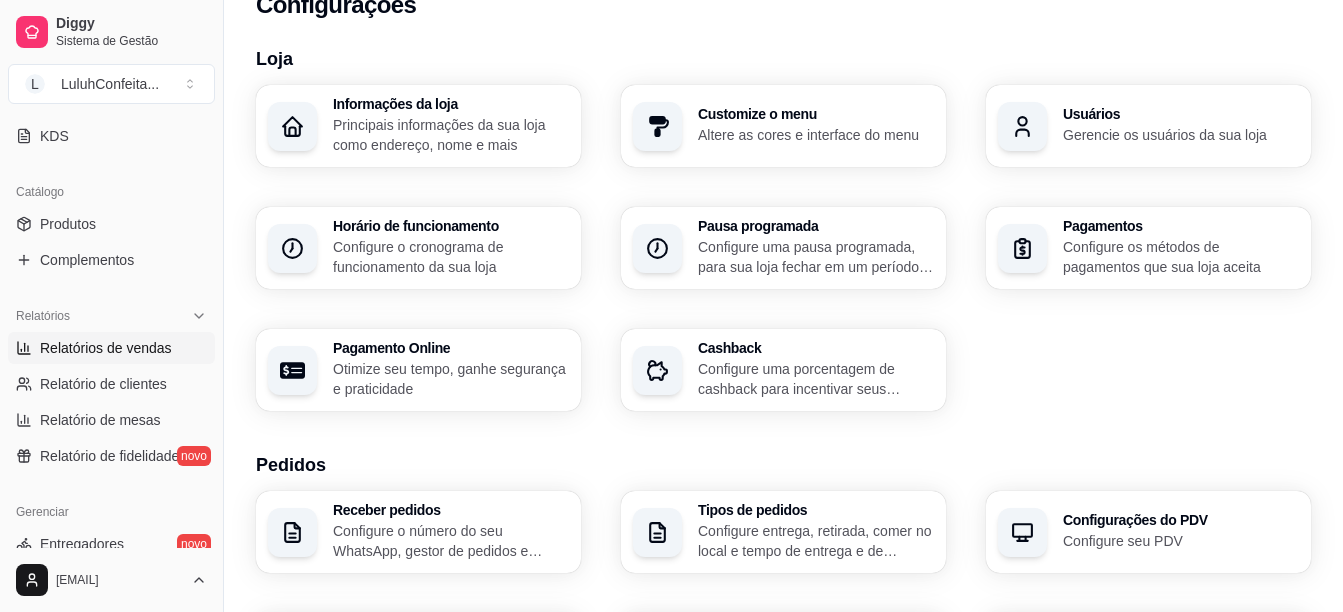 click on "Relatórios de vendas" at bounding box center (106, 348) 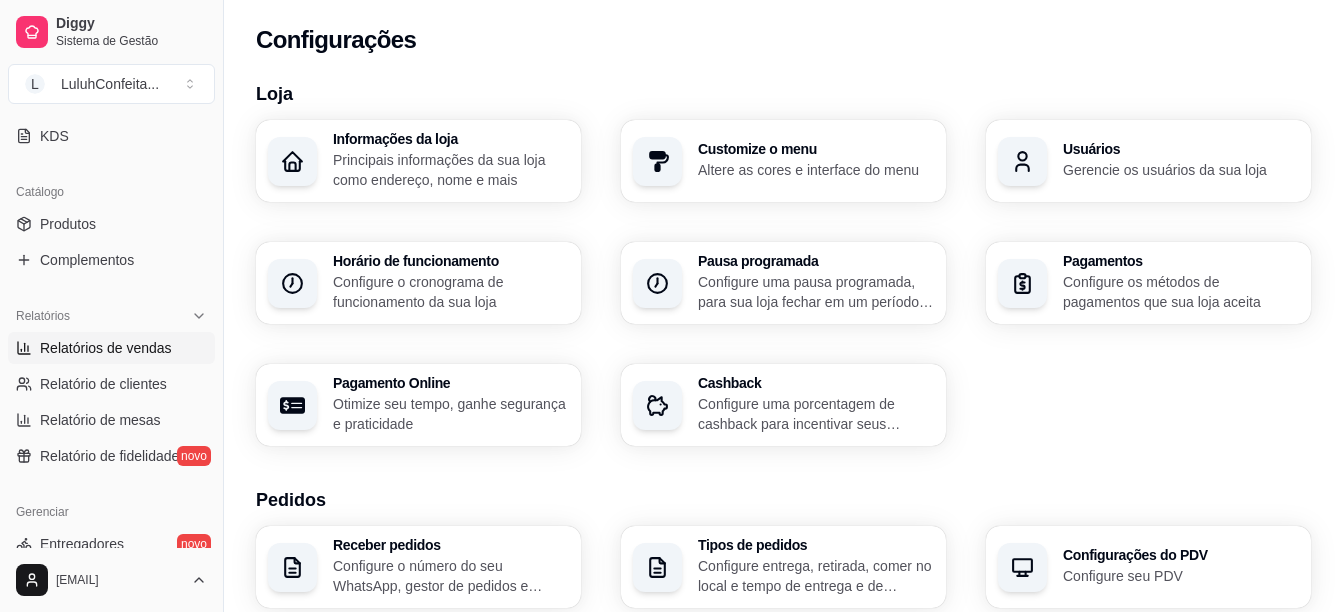 select on "ALL" 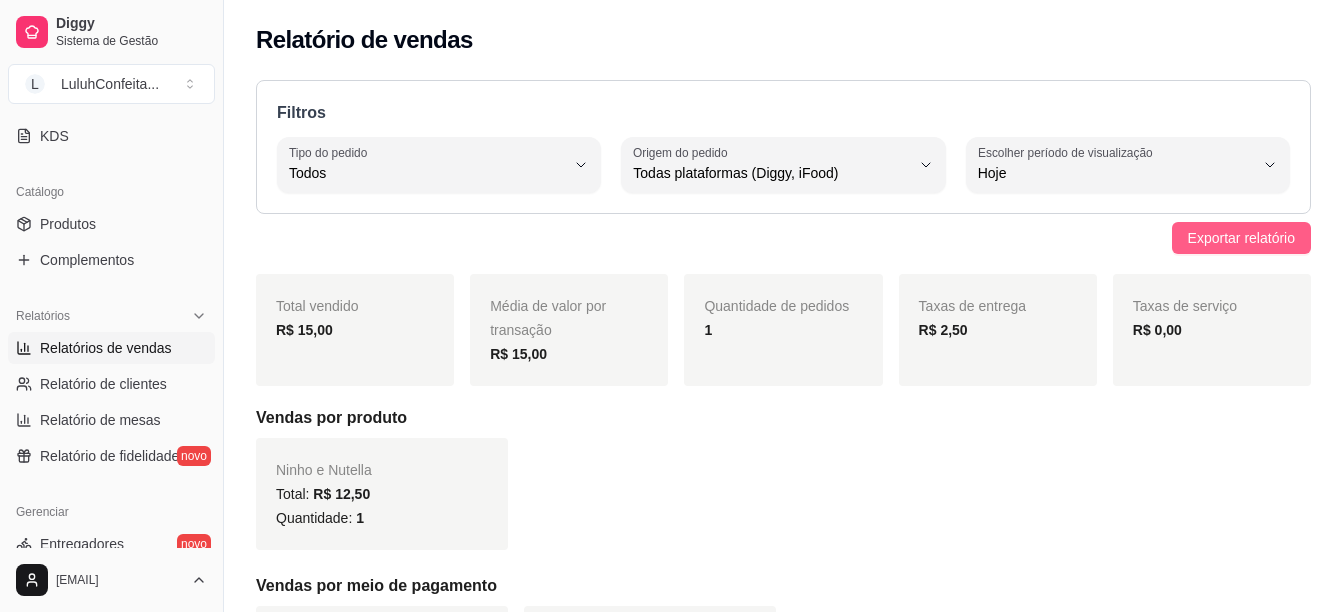 click on "Exportar relatório" at bounding box center [1241, 238] 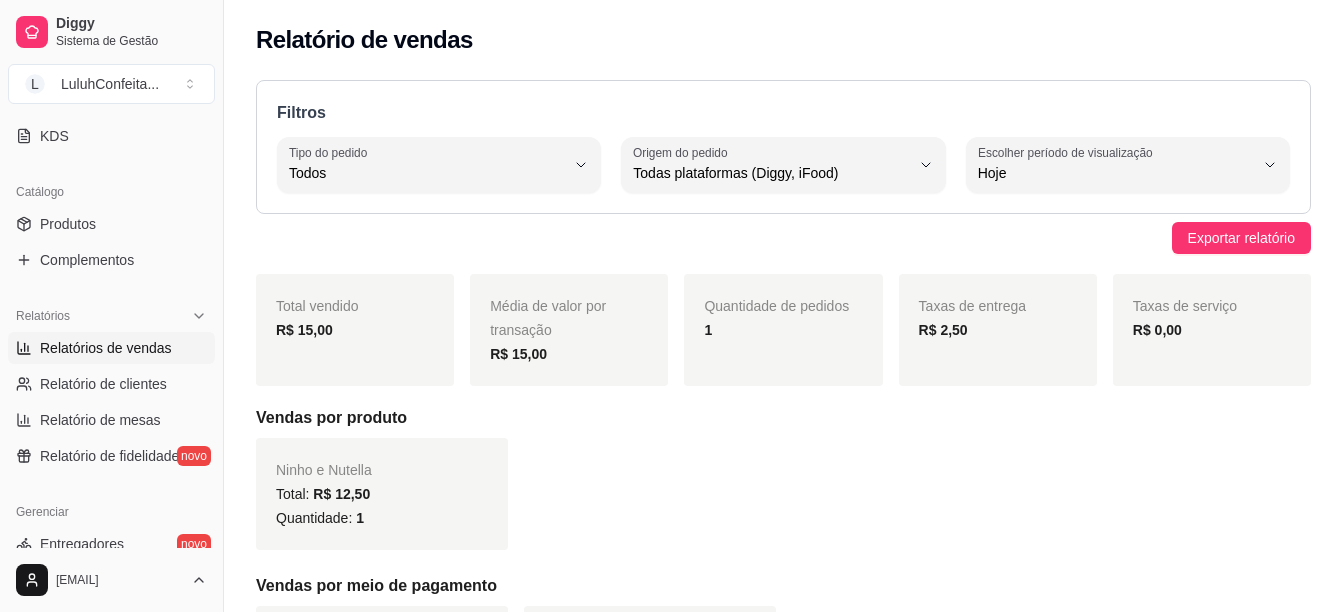 click on "Taxas de entrega R$ 2,50" at bounding box center (998, 330) 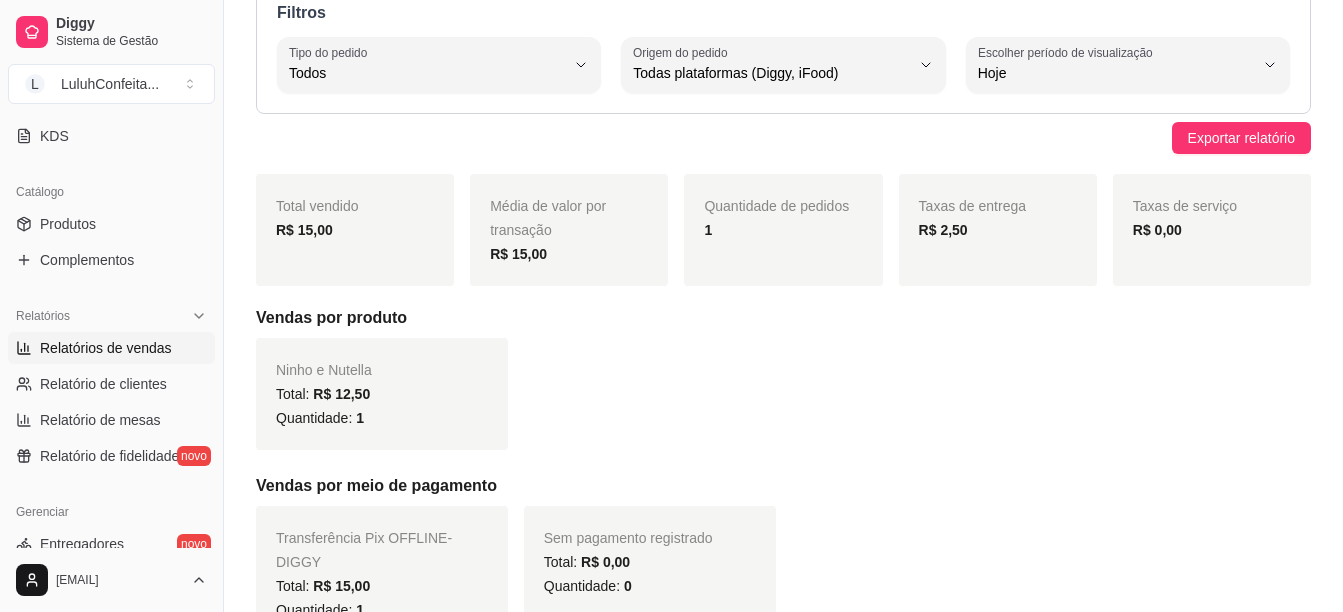 scroll, scrollTop: 89, scrollLeft: 0, axis: vertical 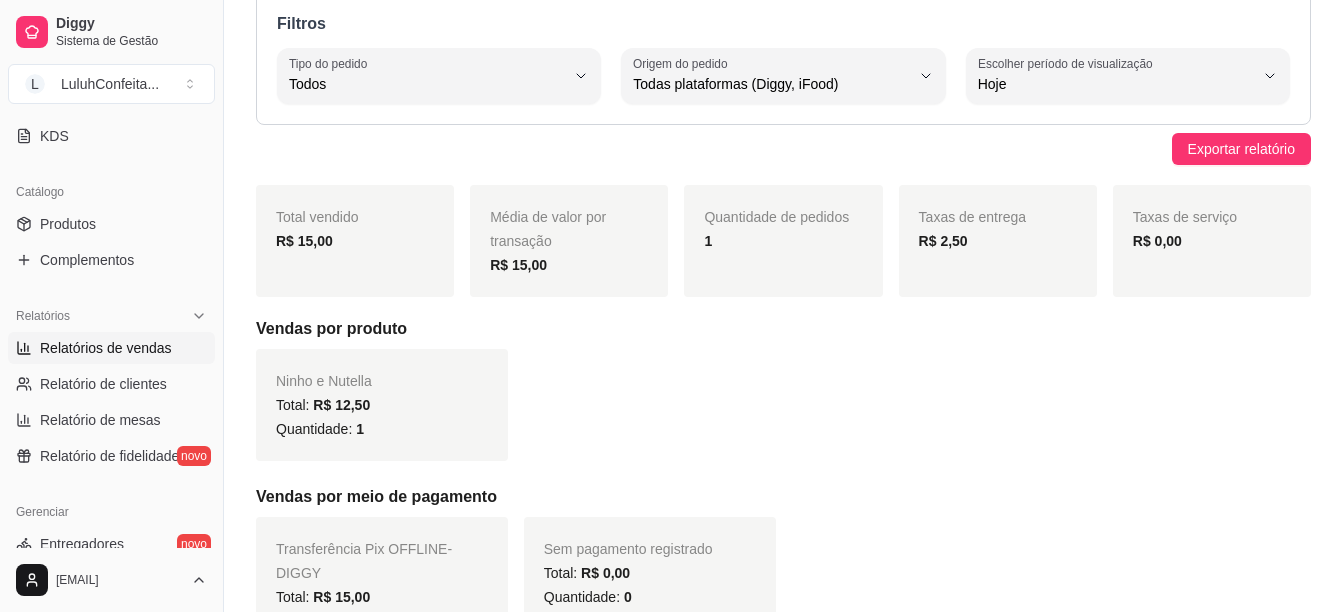 click on "R$ 15,00" at bounding box center (355, 241) 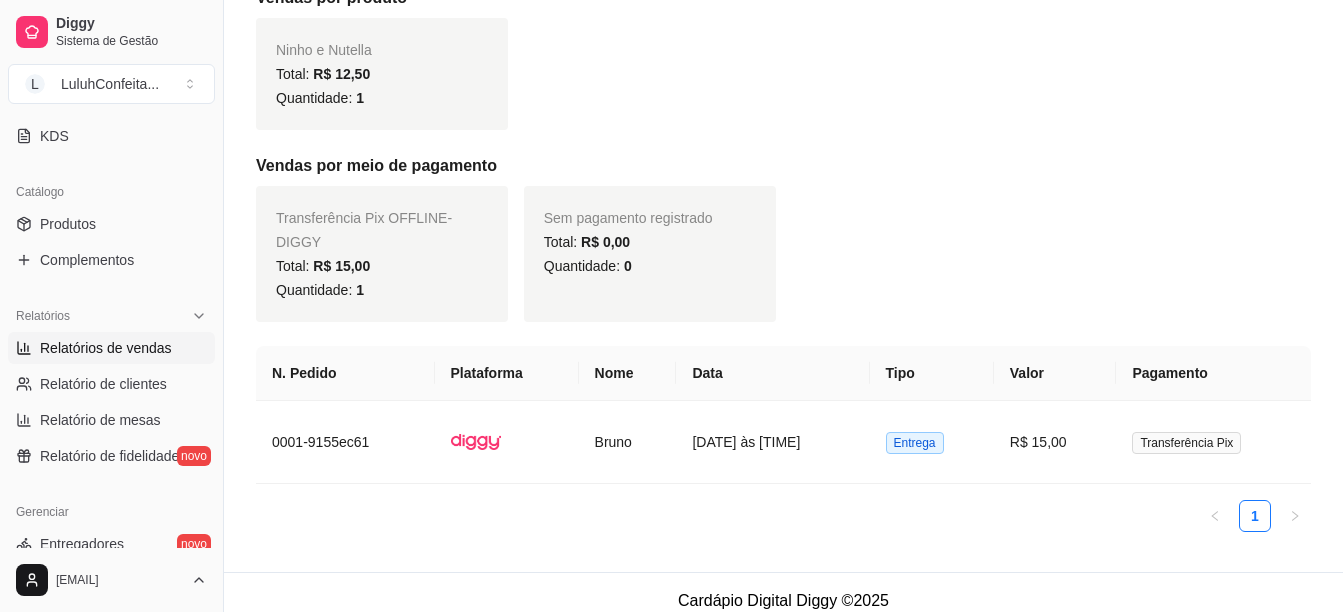 scroll, scrollTop: 437, scrollLeft: 0, axis: vertical 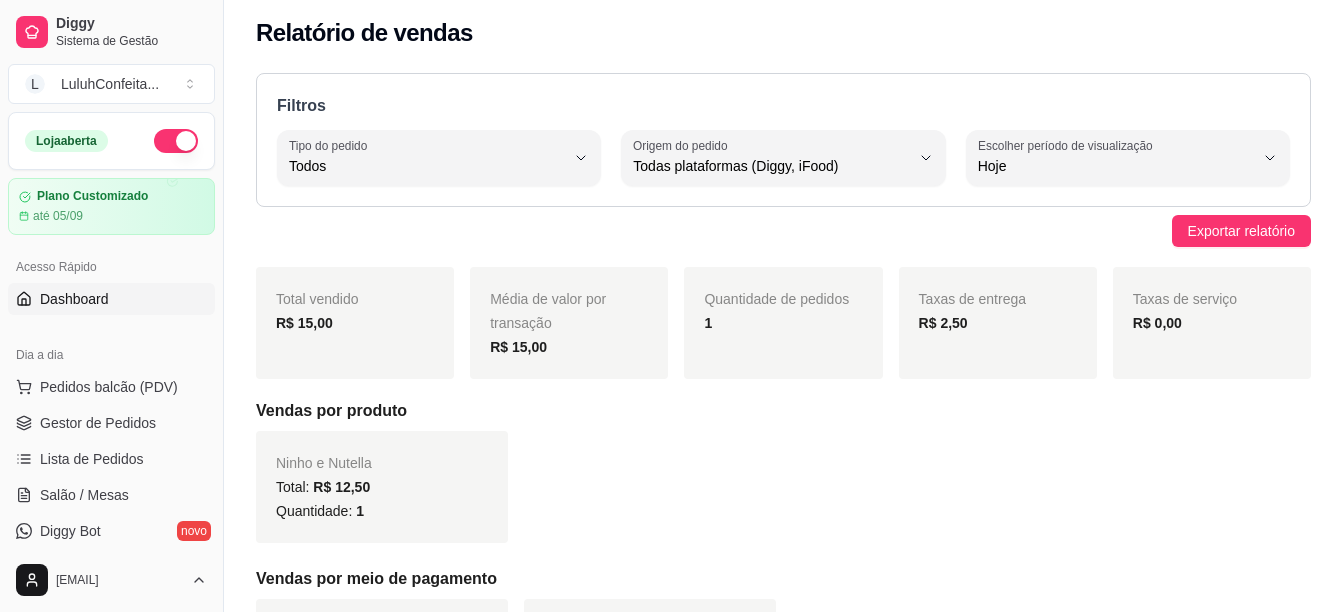 click on "Dashboard" at bounding box center (74, 299) 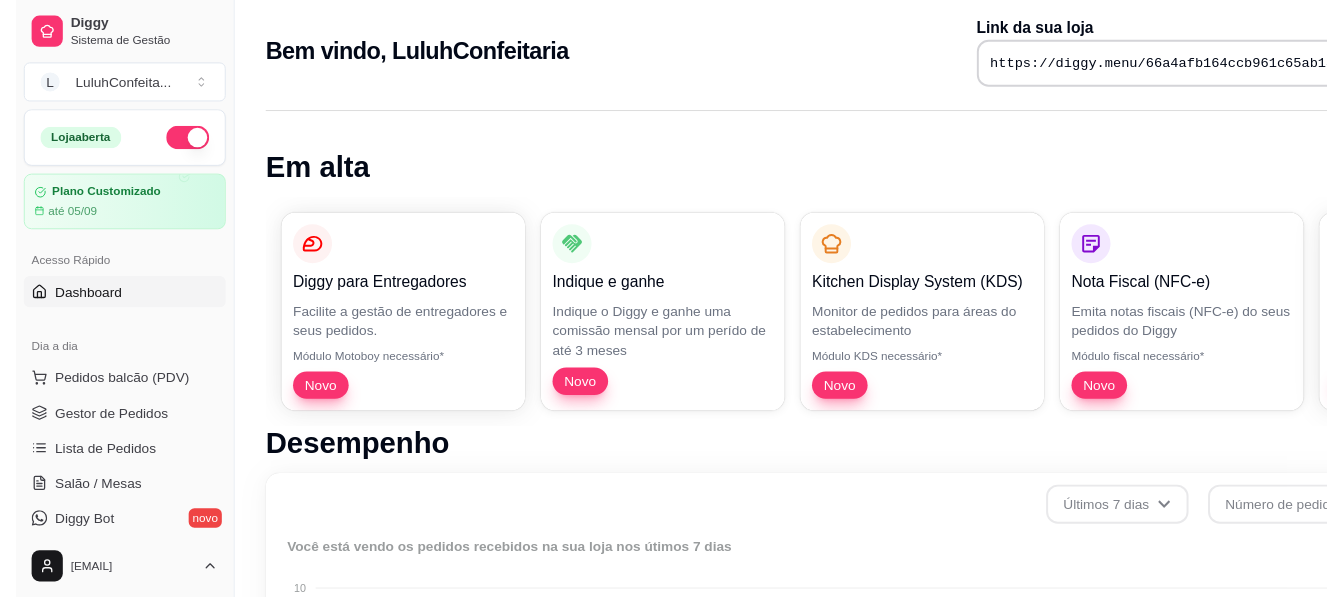 scroll, scrollTop: 0, scrollLeft: 0, axis: both 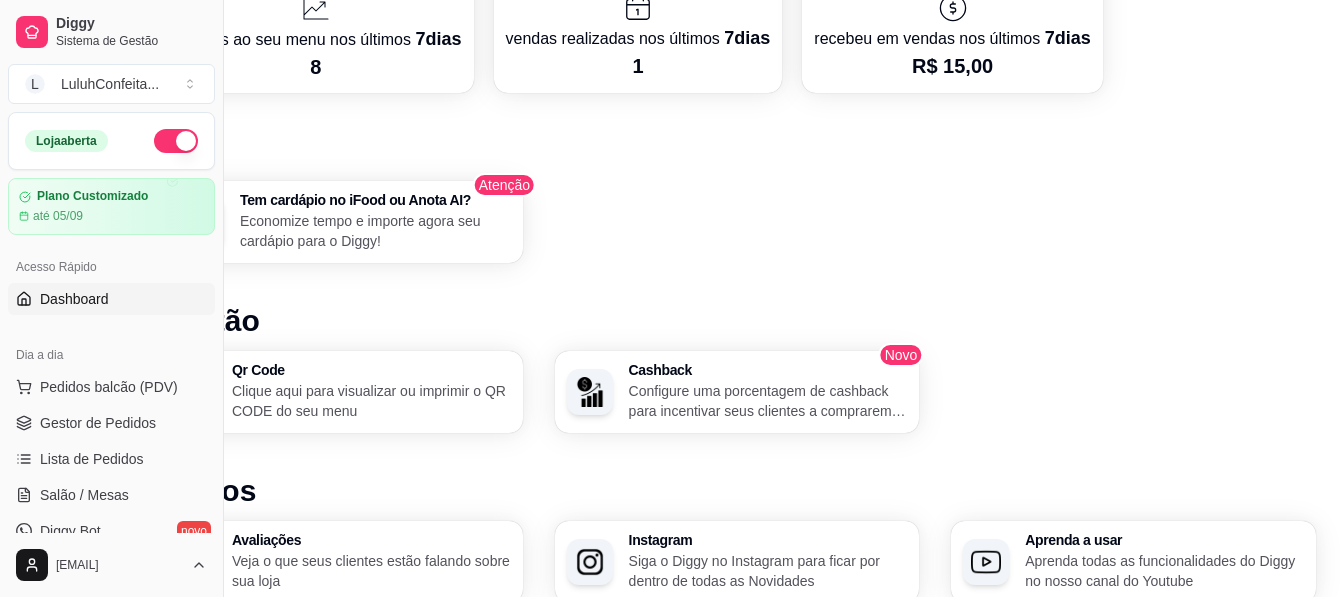 drag, startPoint x: 1335, startPoint y: 506, endPoint x: 1332, endPoint y: 475, distance: 31.144823 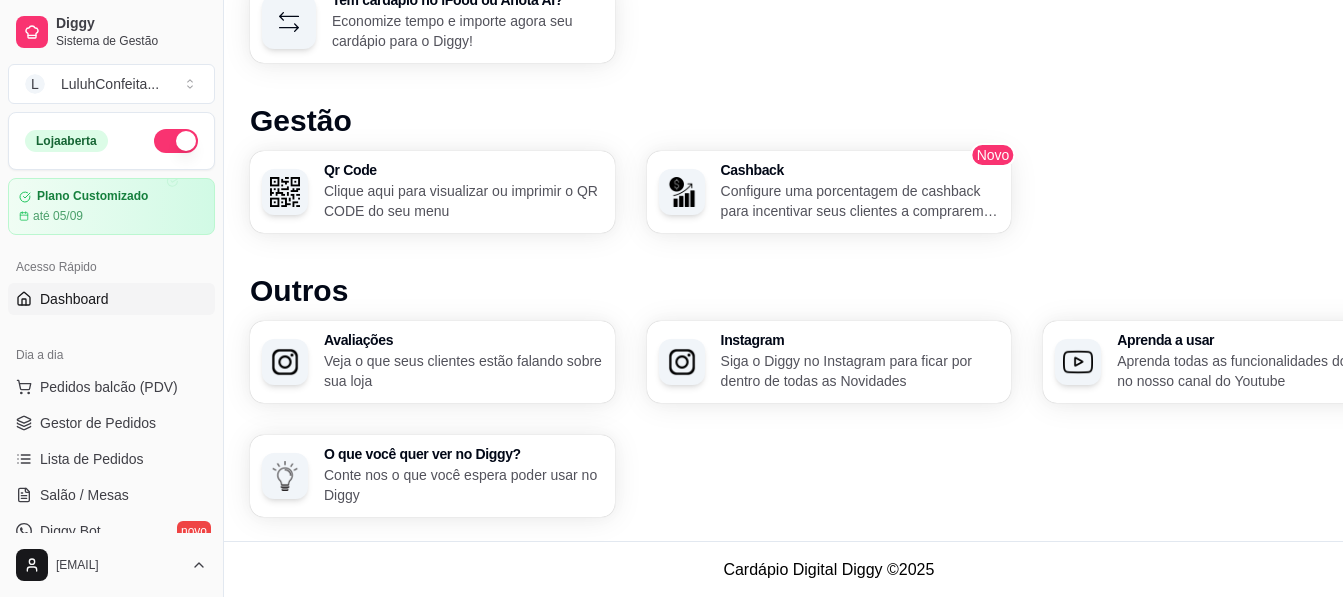 scroll, scrollTop: 1184, scrollLeft: 0, axis: vertical 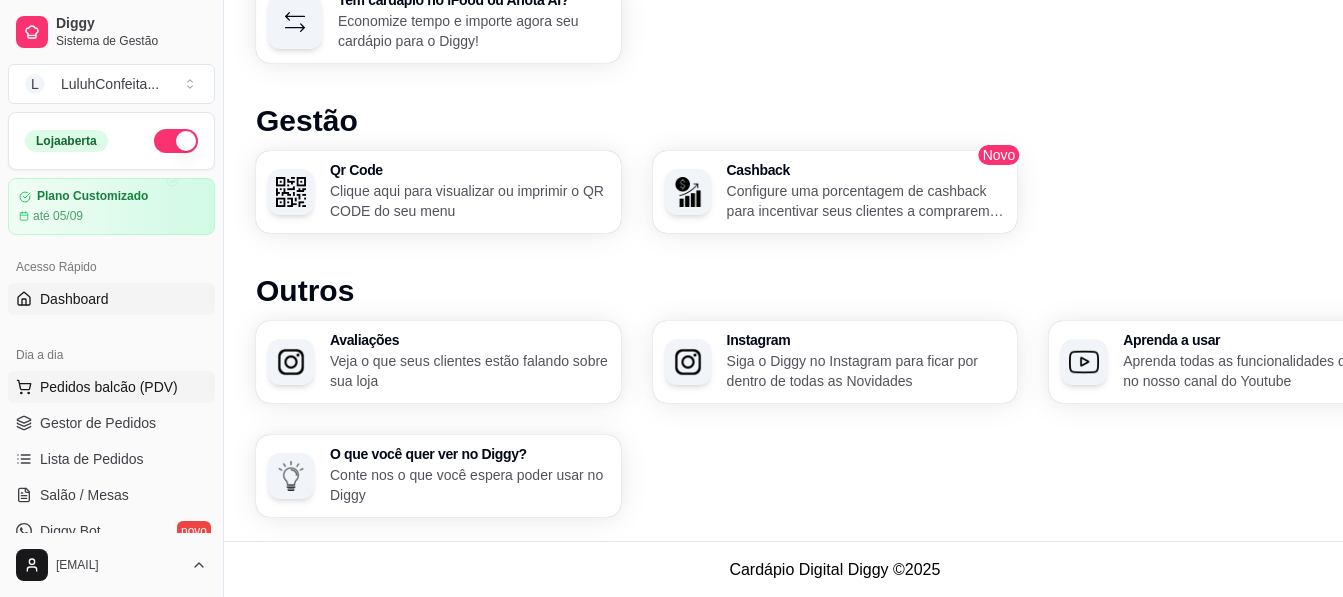 click on "Pedidos balcão (PDV)" at bounding box center (109, 387) 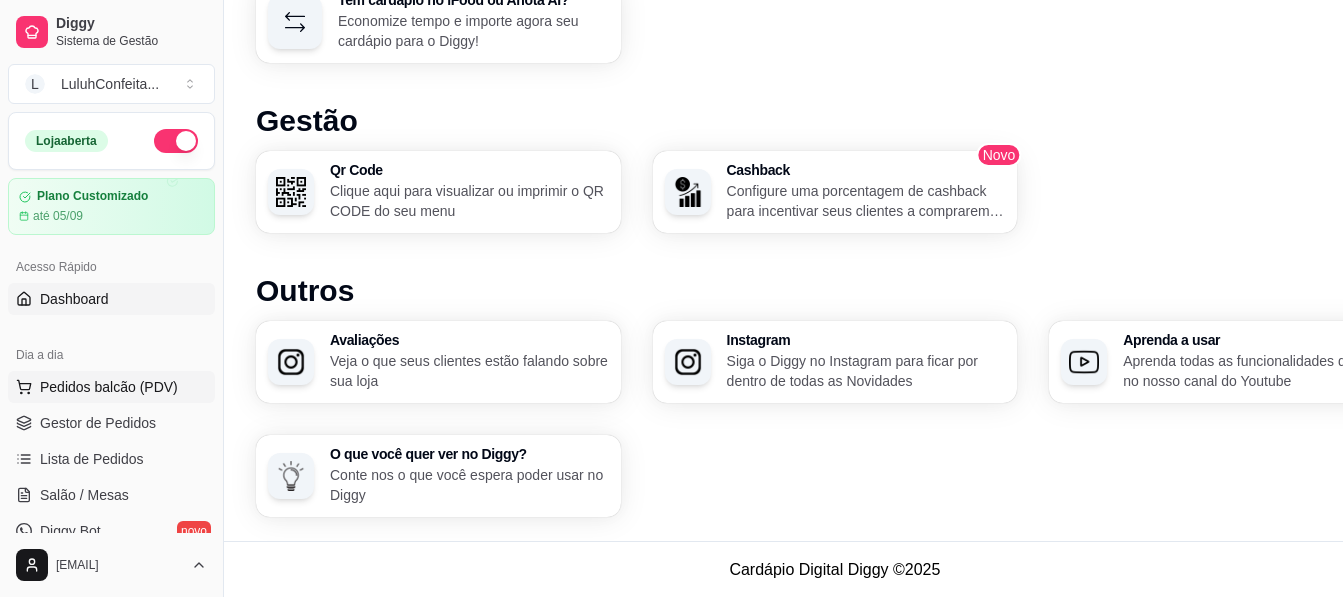scroll, scrollTop: 1169, scrollLeft: 0, axis: vertical 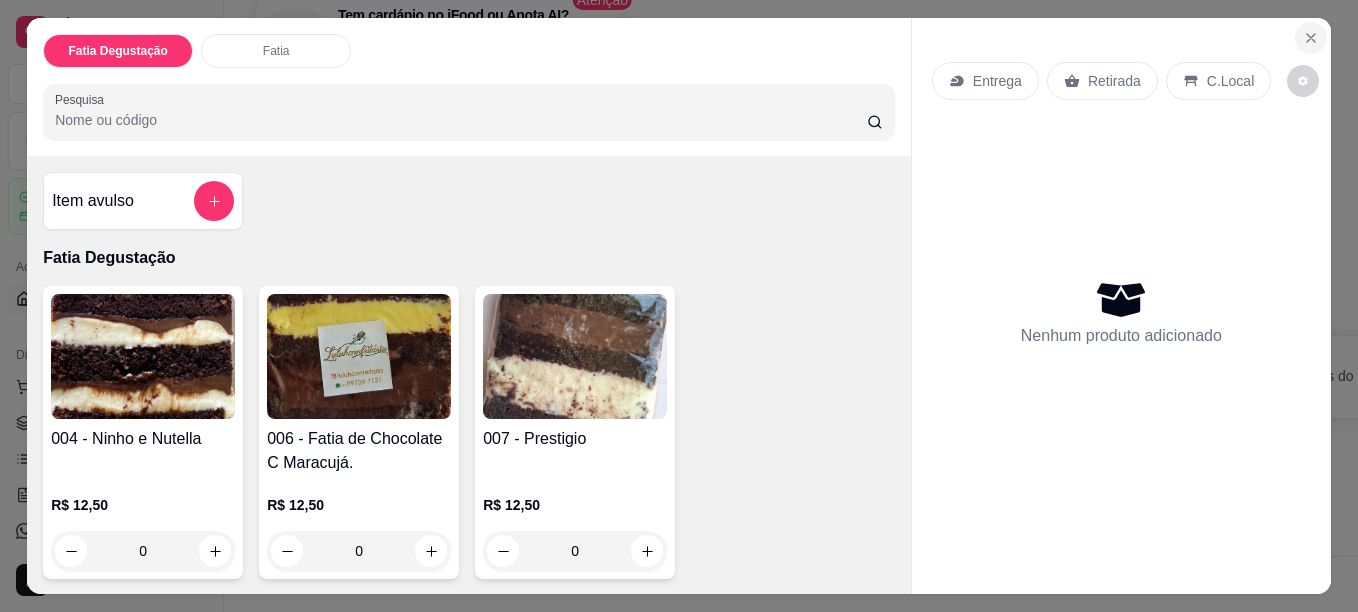 click 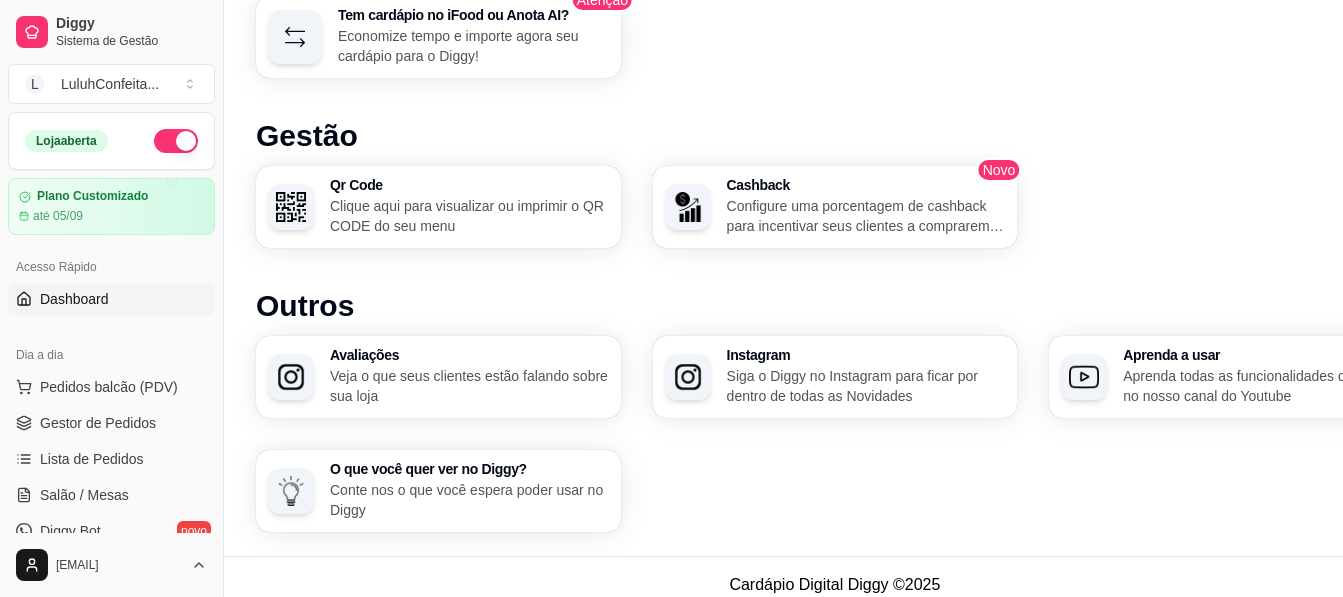 scroll, scrollTop: 152, scrollLeft: 0, axis: vertical 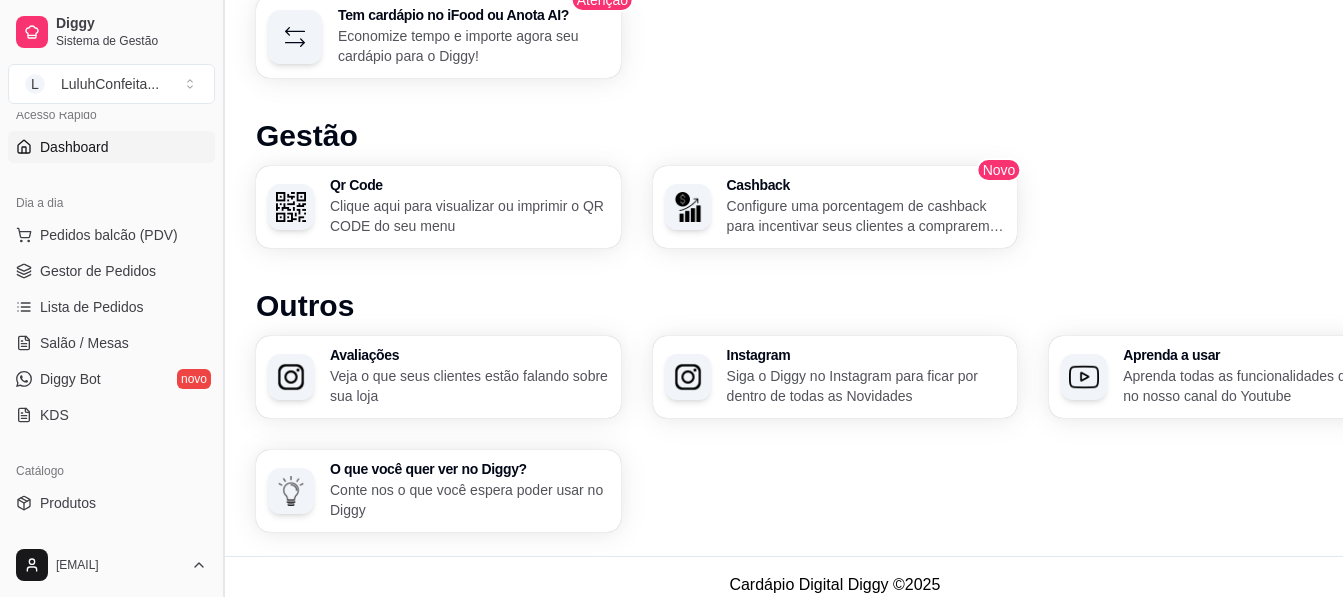 click at bounding box center (223, 298) 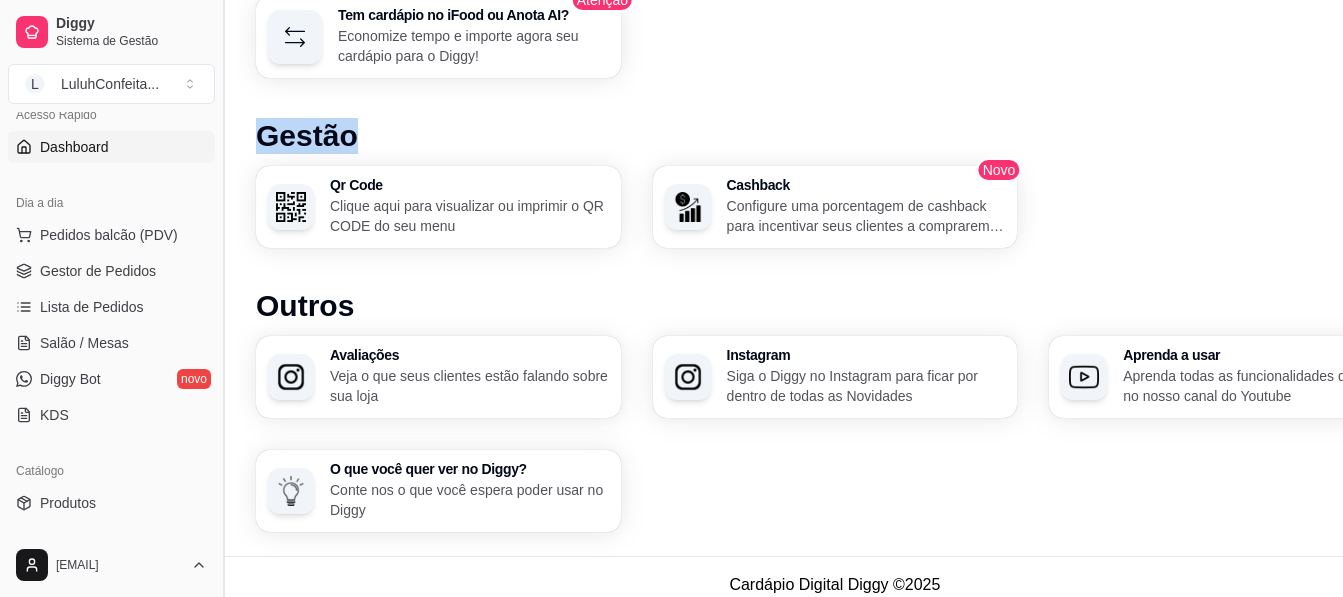 click on "Em alta Diggy para Entregadores Facilite a gestão de entregadores e seus pedidos. Módulo Motoboy necessário* Novo Indique e ganhe Indique o Diggy e ganhe uma comissão mensal por um perído de até 3 meses Novo Kitchen Display System (KDS) Monitor de pedidos para áreas do estabelecimento Módulo KDS necessário* Novo Nota Fiscal (NFC-e) Emita notas fiscais (NFC-e) do seus pedidos do Diggy Módulo fiscal necessário* Novo Controle de Fiado Registre as suas vendas em fiado e tenha o controle das contas de cada cliente Novo Robô de Atendimento Otimize o atendimento dos seus pedidos vindos do WhatsApp com nosso robô Disponível para Windows 10 ou superior Desempenho Últimos [NUMBER] dias Número de pedidos Você está vendo os pedidos recebidos na sua loja nos útimos [NUMBER] dias 2 2 1.8 1.8 1.6 1.6 1.4 1.4 1.2 1.2 1 1 0.8 0.8 0.6 0.6 0.4 0.4 0.2 0.2 0 0 0 0 0 0 0 0 0 0[DATE] [DATE] [DATE] [DATE] [DATE] [DATE] [DATE] [DATE]   7  dias 8   7  dias 1" at bounding box center (835, -253) 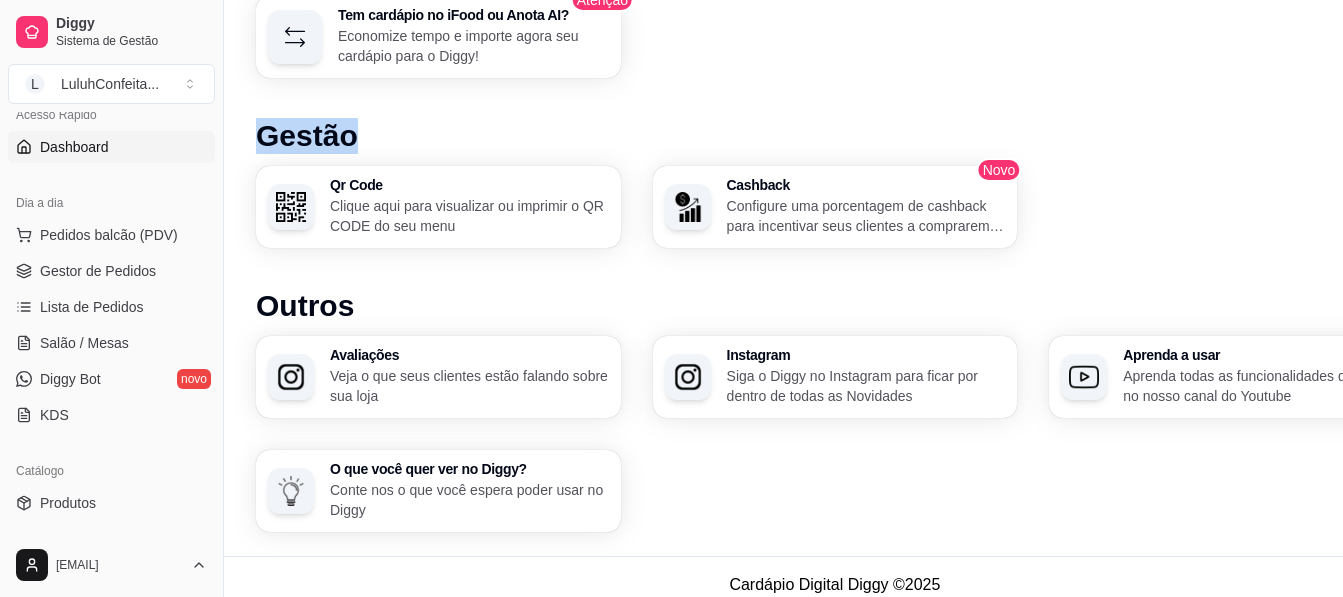 click on "Gestão" at bounding box center (835, 136) 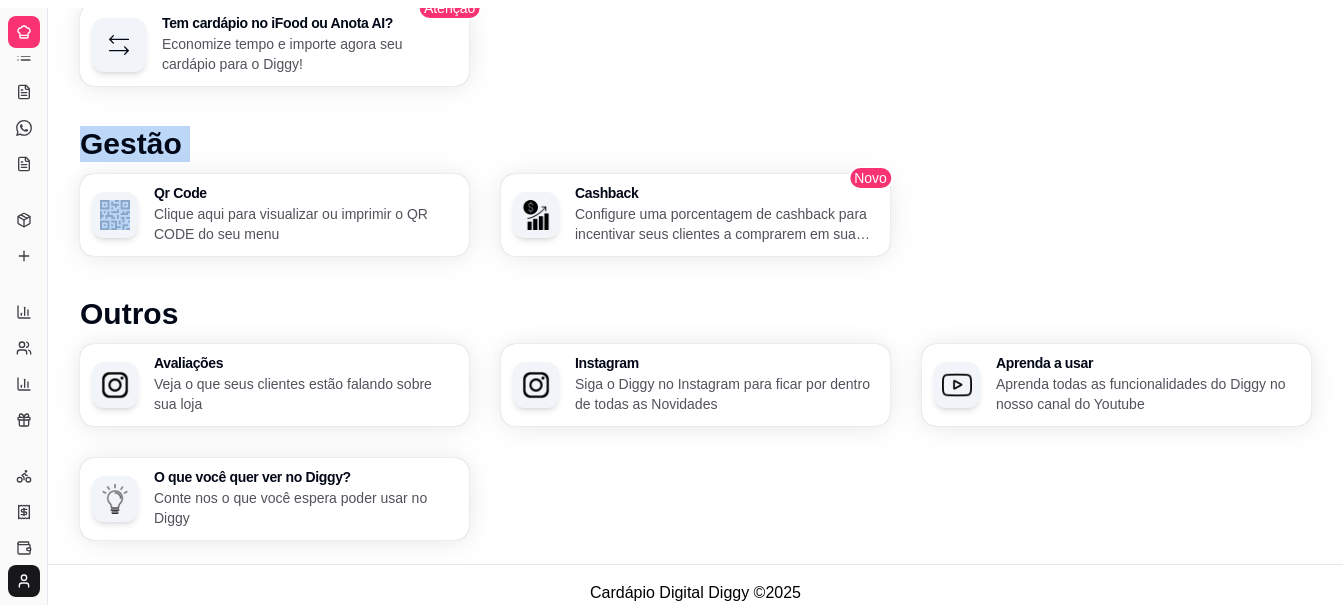 scroll, scrollTop: 21, scrollLeft: 0, axis: vertical 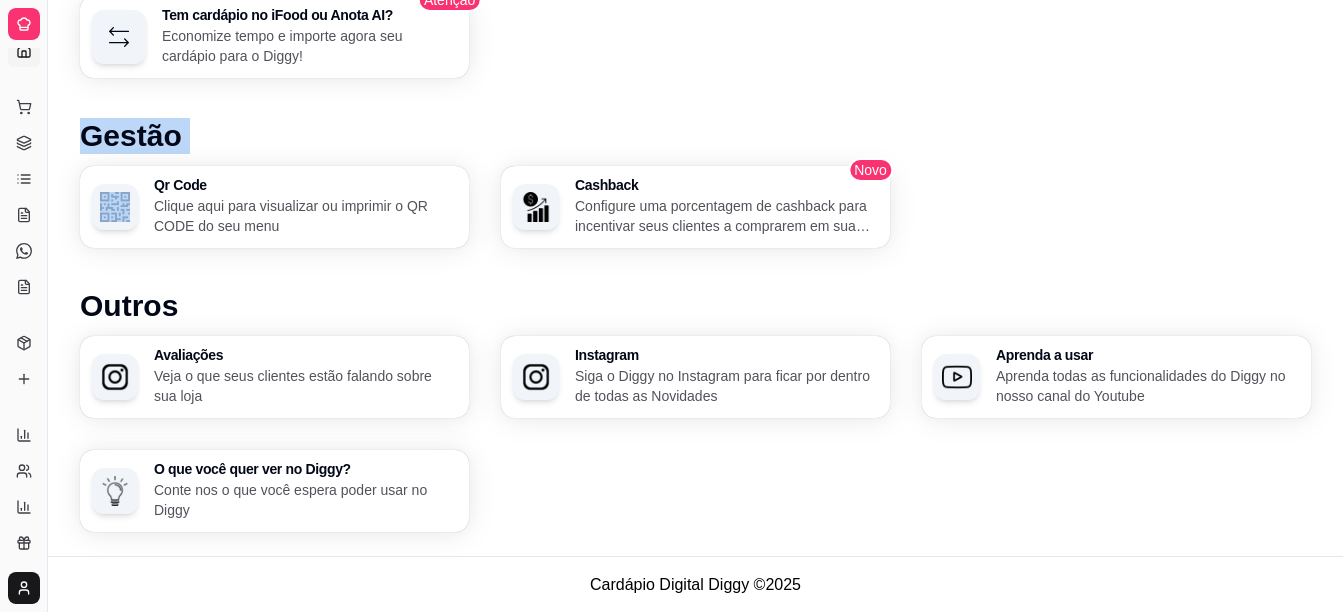 click on "Gestão" at bounding box center (695, 136) 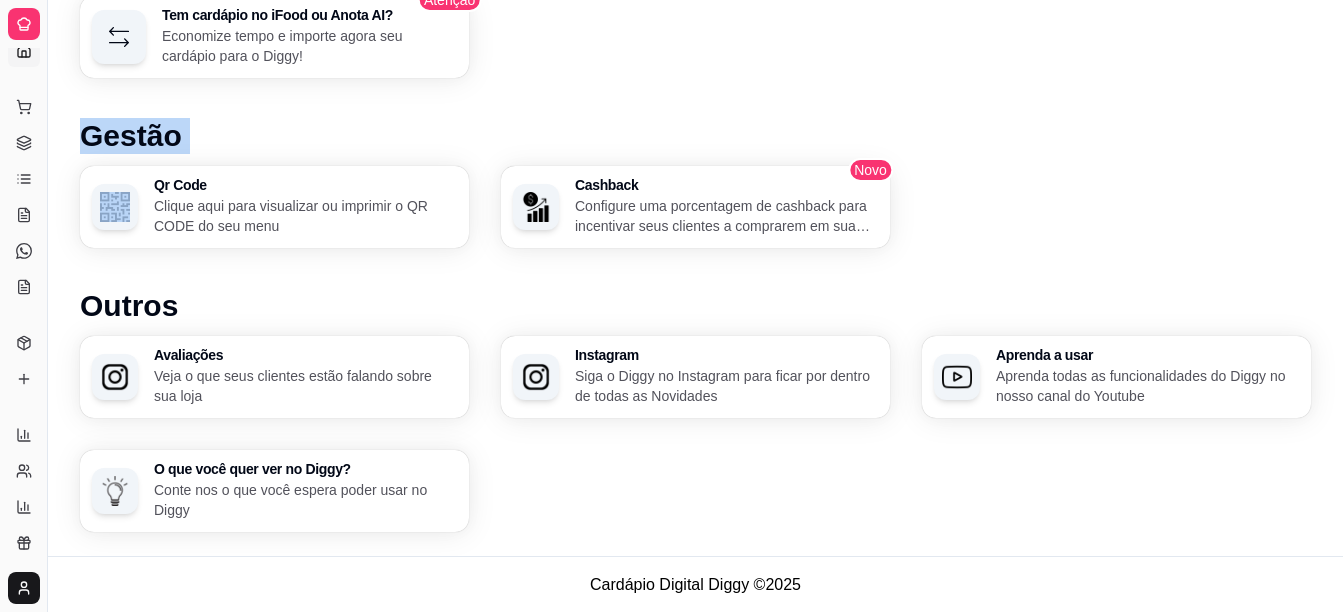 click at bounding box center (24, 24) 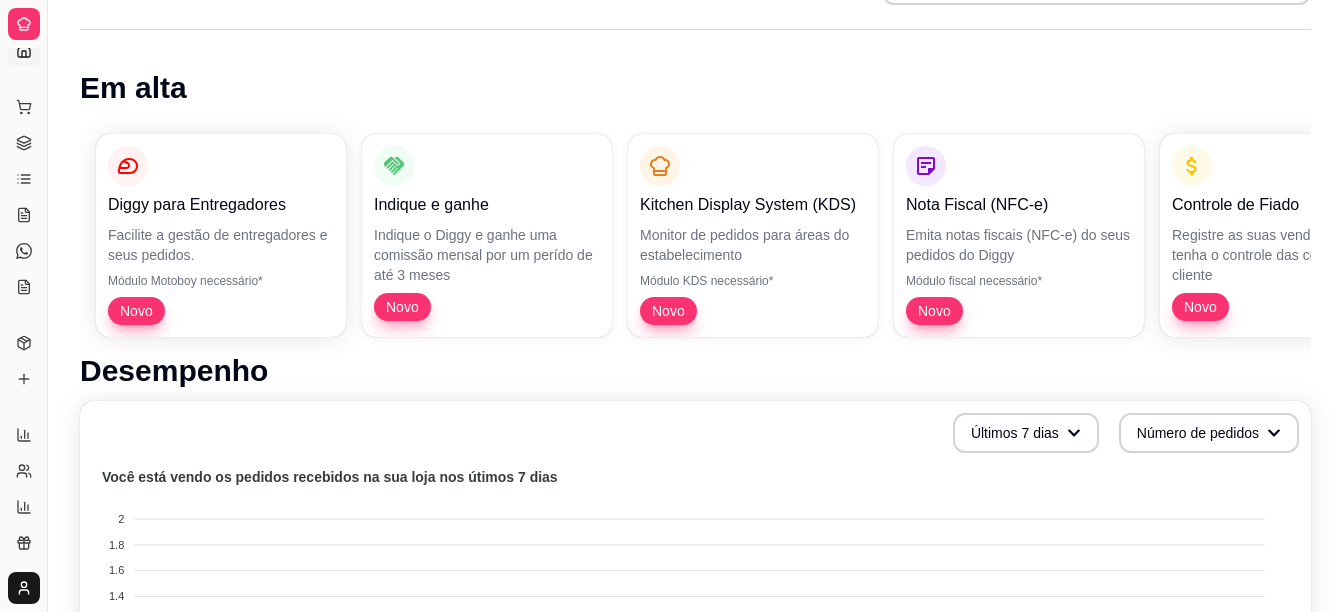 scroll, scrollTop: 160, scrollLeft: 0, axis: vertical 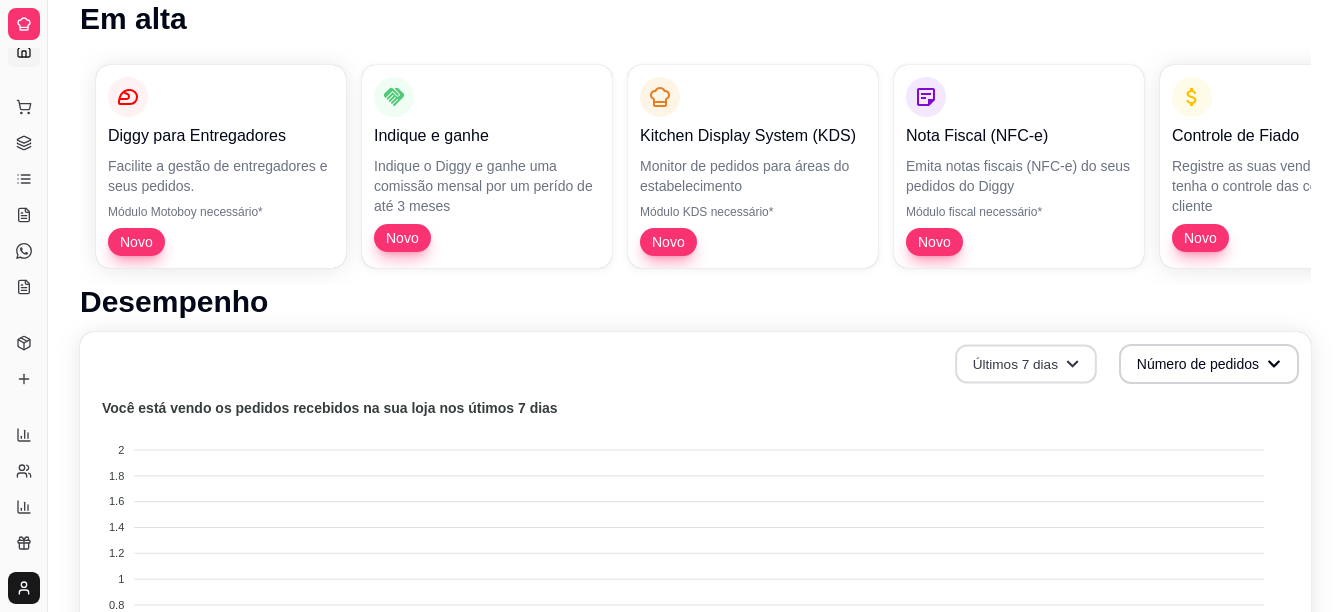 click 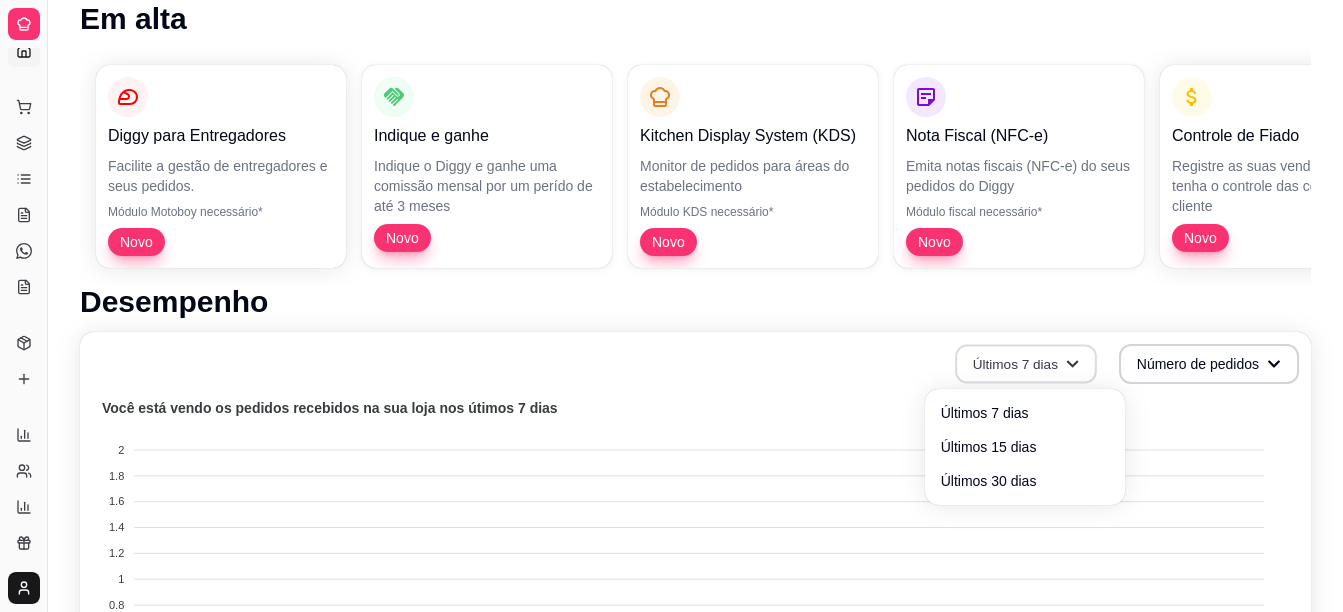 click 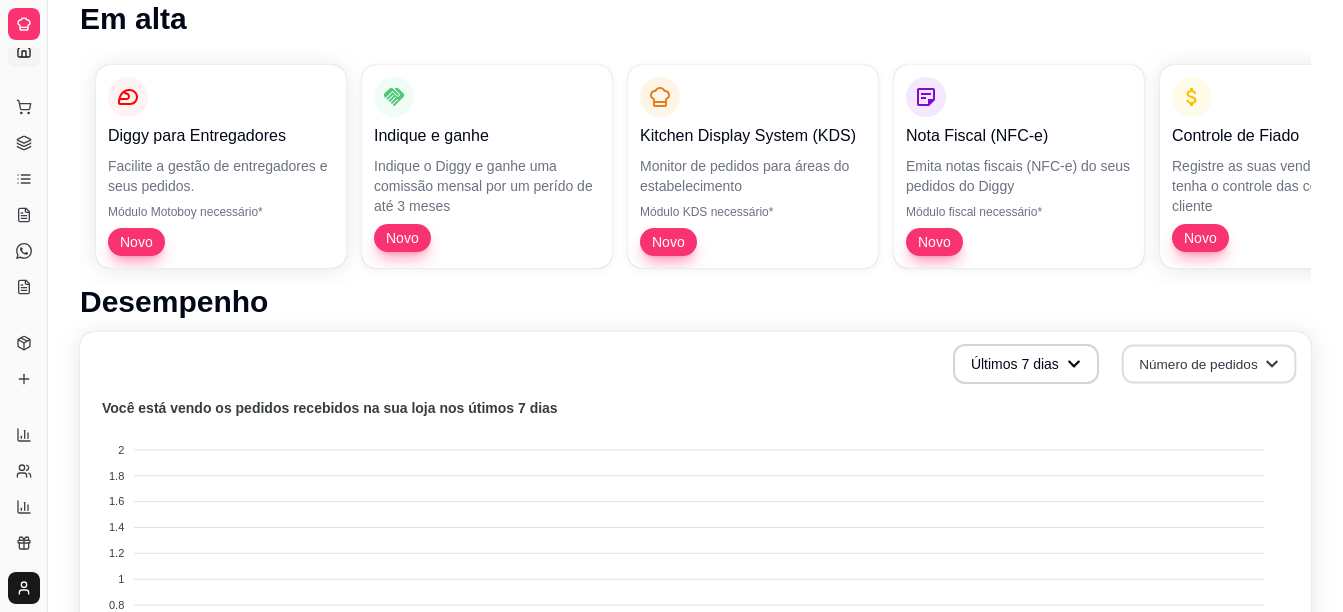 click on "Número de pedidos" at bounding box center (1209, 364) 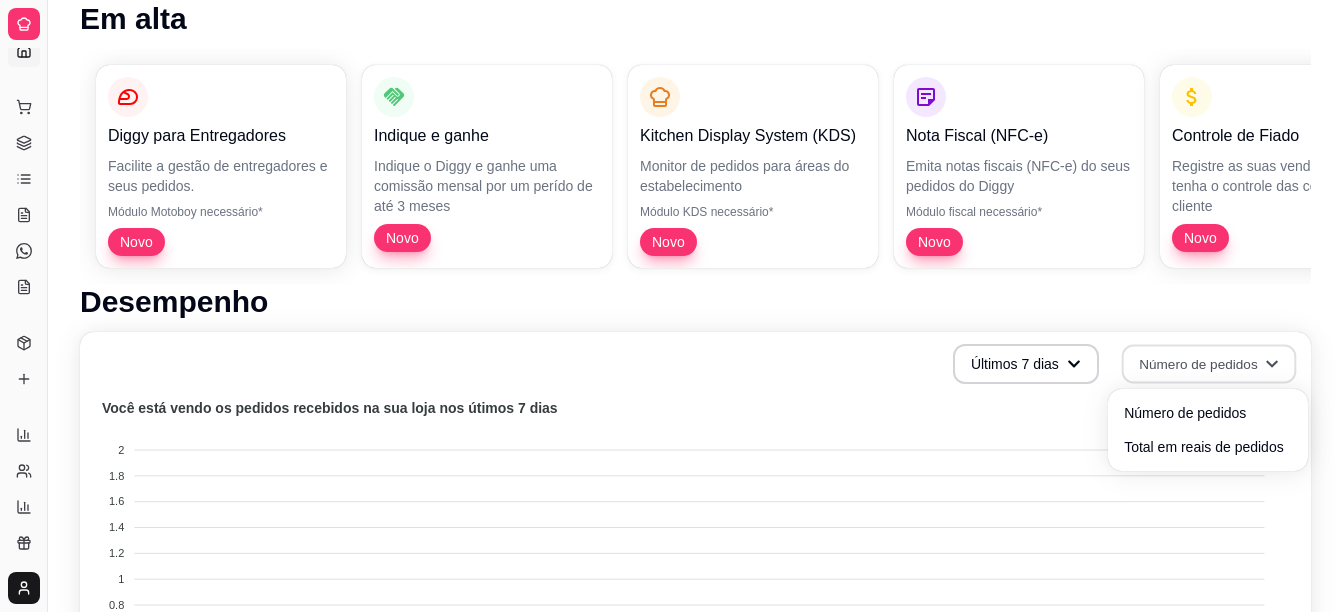 click on "Número de pedidos Total em reais de pedidos" at bounding box center (1208, 430) 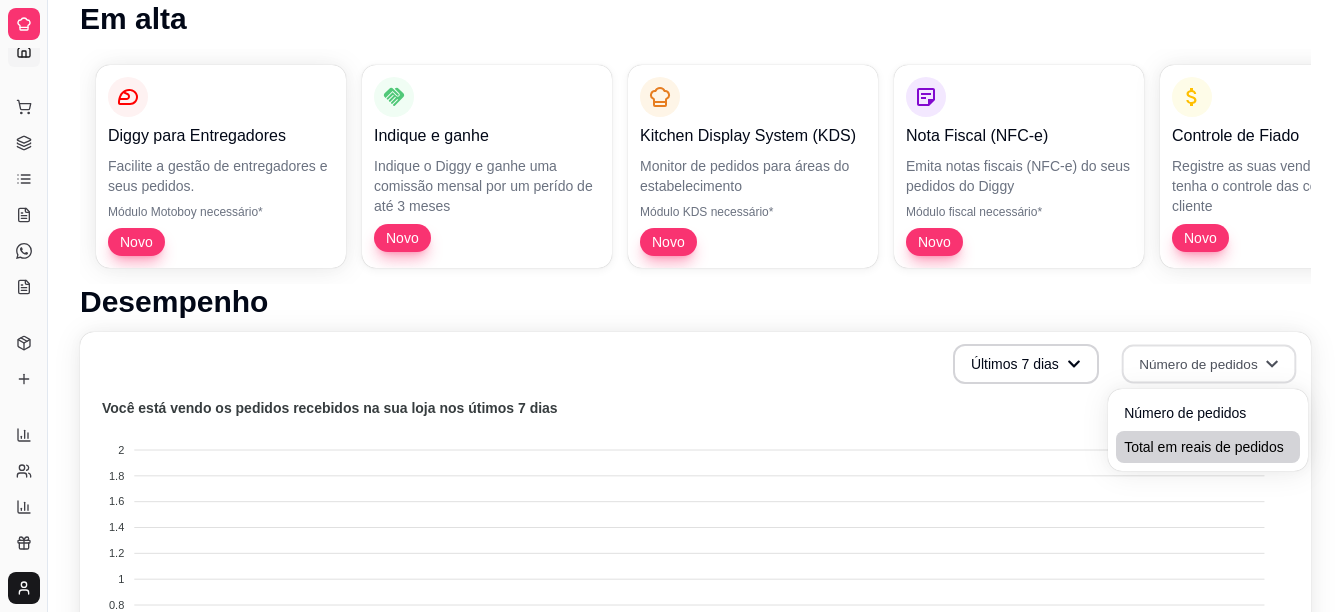 click on "Total em reais de pedidos" at bounding box center (1208, 447) 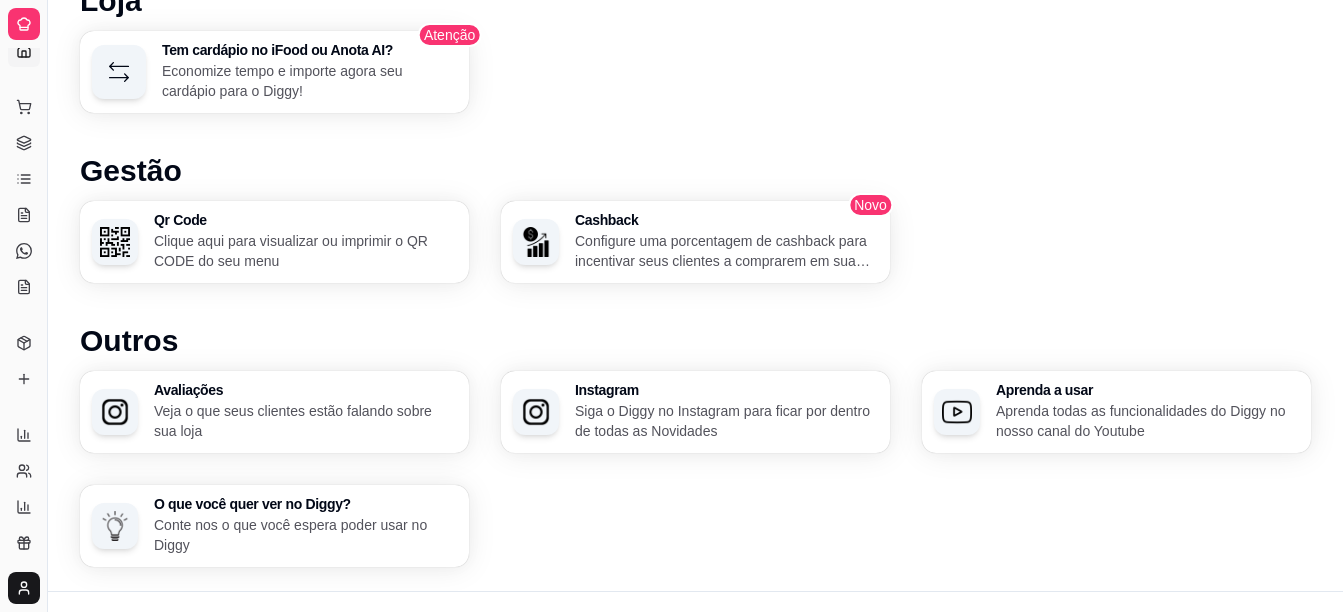 scroll, scrollTop: 1169, scrollLeft: 0, axis: vertical 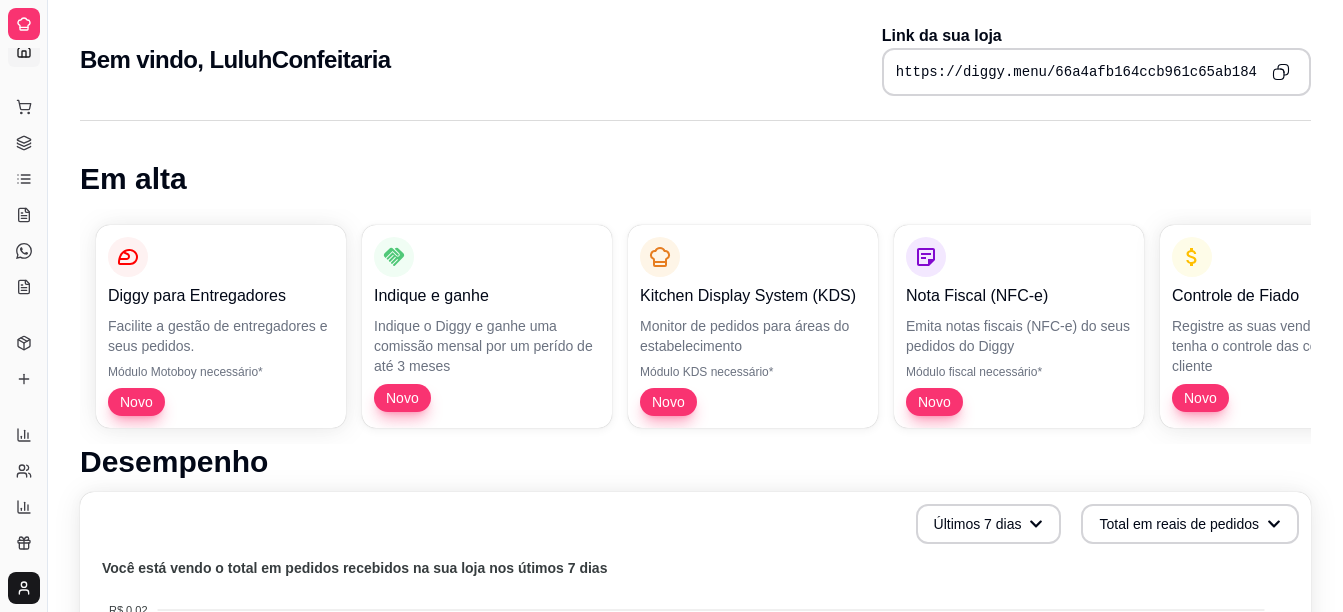 drag, startPoint x: 41, startPoint y: 62, endPoint x: 73, endPoint y: 63, distance: 32.01562 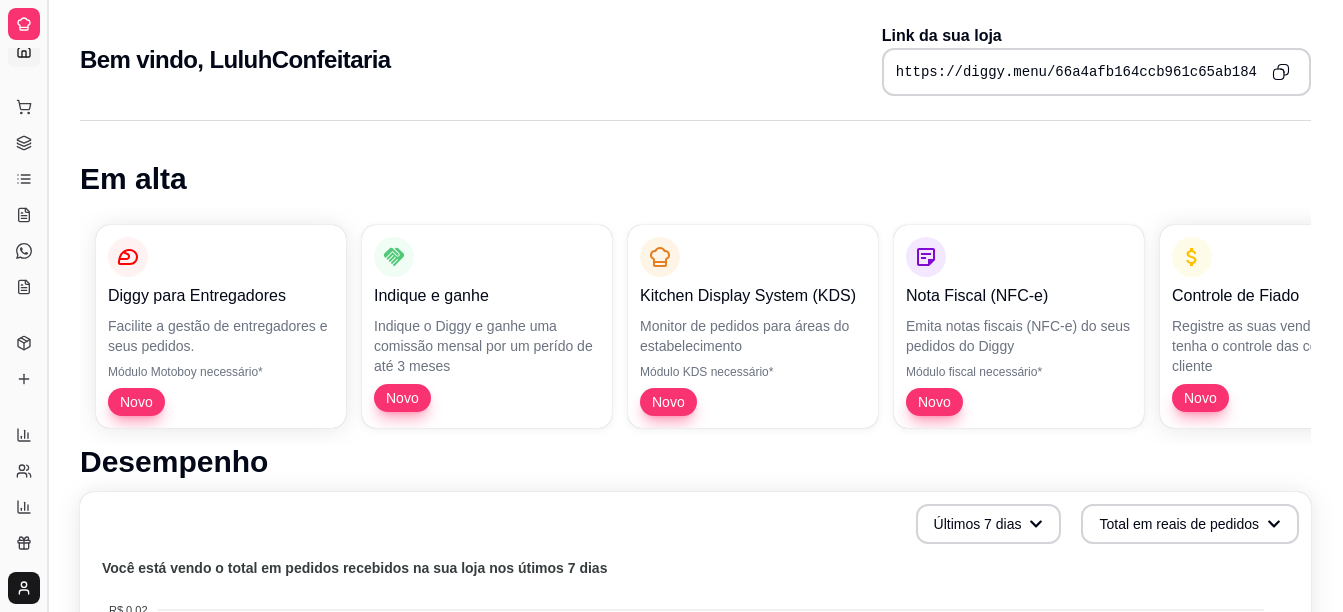 click at bounding box center (47, 306) 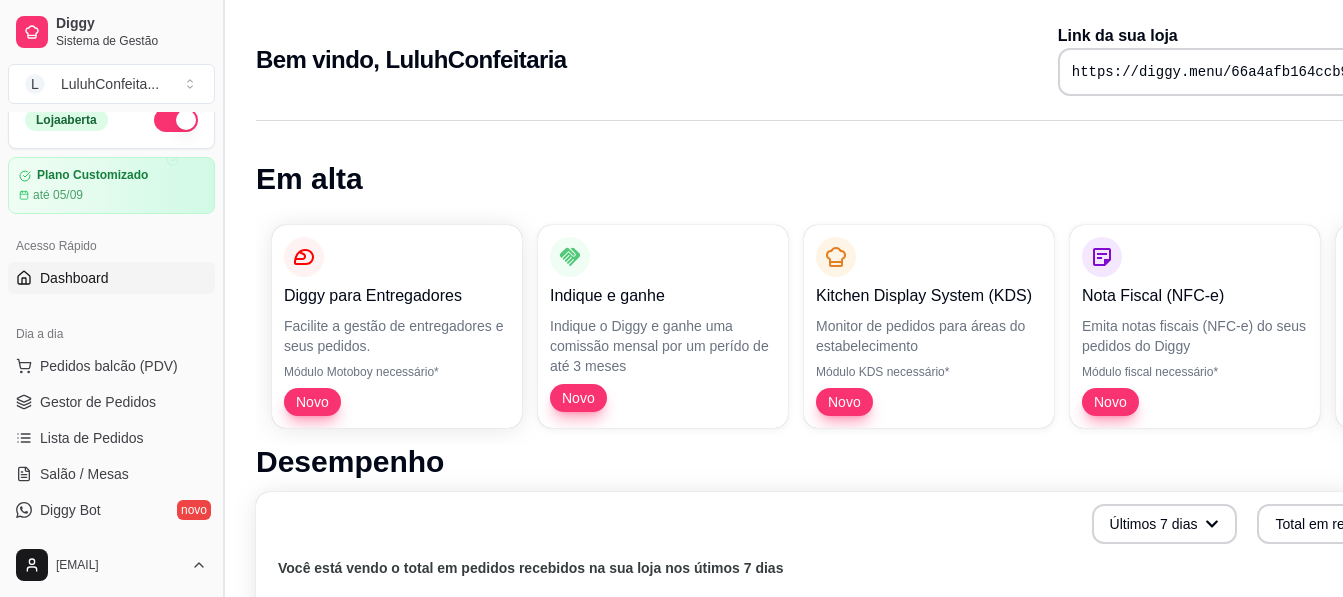click on "Diggy Sistema de Gestão L LuluhConfeita ... Loja  aberta Plano Customizado até [DATE] Acesso Rápido Dashboard Dia a dia Pedidos balcão (PDV) Gestor de Pedidos Lista de Pedidos Salão / Mesas Diggy Bot novo KDS Catálogo Produtos Complementos Relatórios Relatórios de vendas Relatório de clientes Relatório de mesas Relatório de fidelidade novo Gerenciar Entregadores novo Nota Fiscal (NFC-e) Controle de caixa Controle de fiado Cupons Clientes Estoque Configurações Diggy Planos Precisa de ajuda? [EMAIL]" at bounding box center [111, 298] 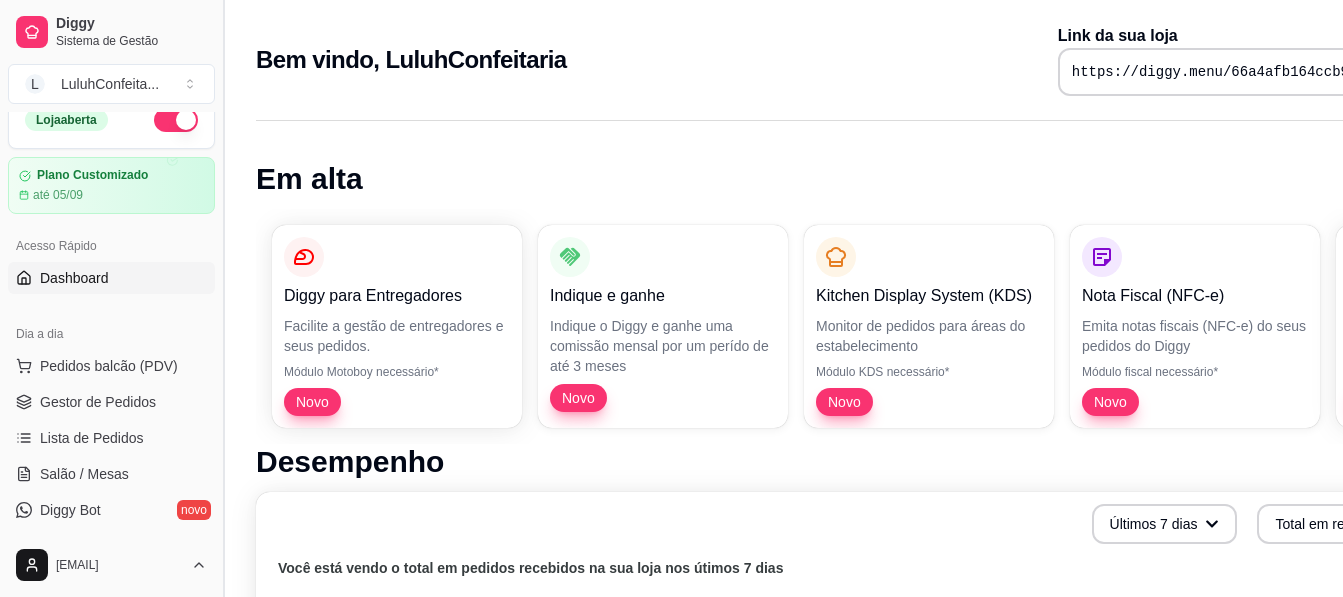 drag, startPoint x: 47, startPoint y: 105, endPoint x: 216, endPoint y: 266, distance: 233.4138 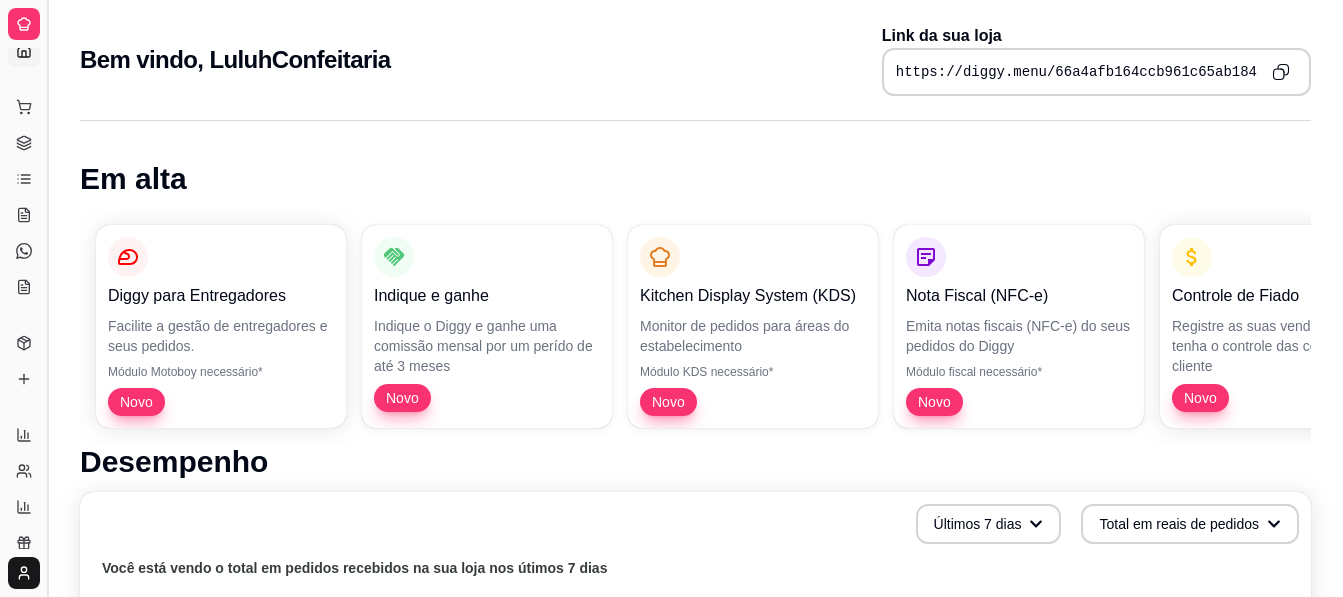 scroll, scrollTop: 0, scrollLeft: 0, axis: both 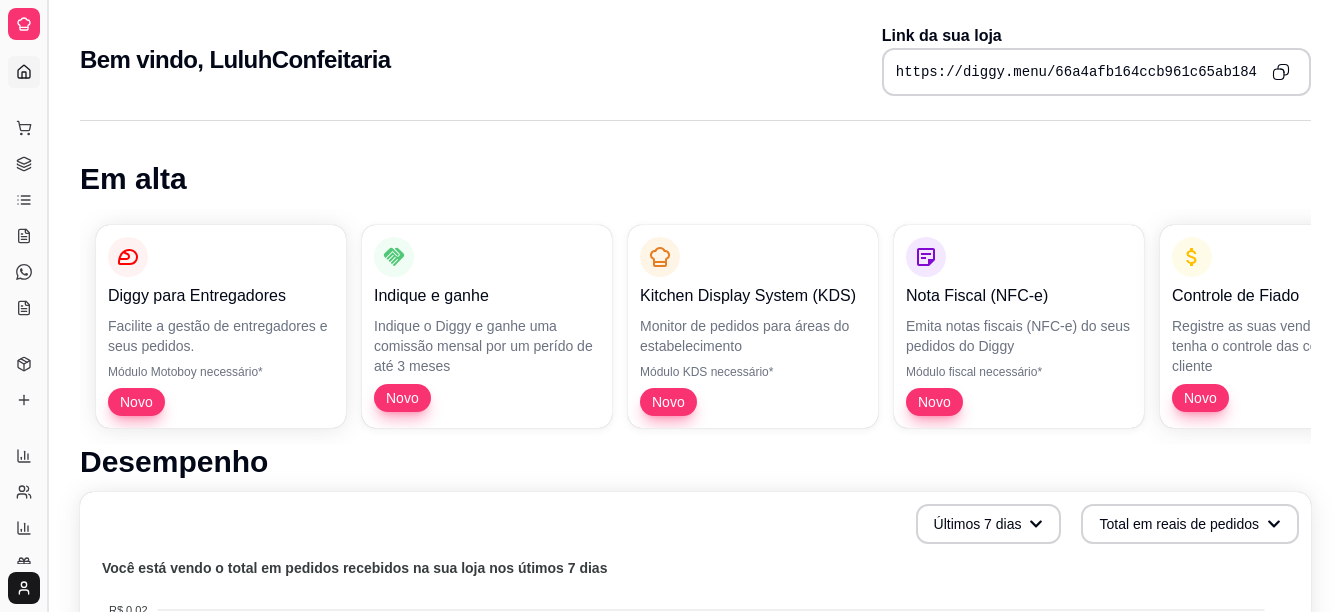 click at bounding box center [47, 306] 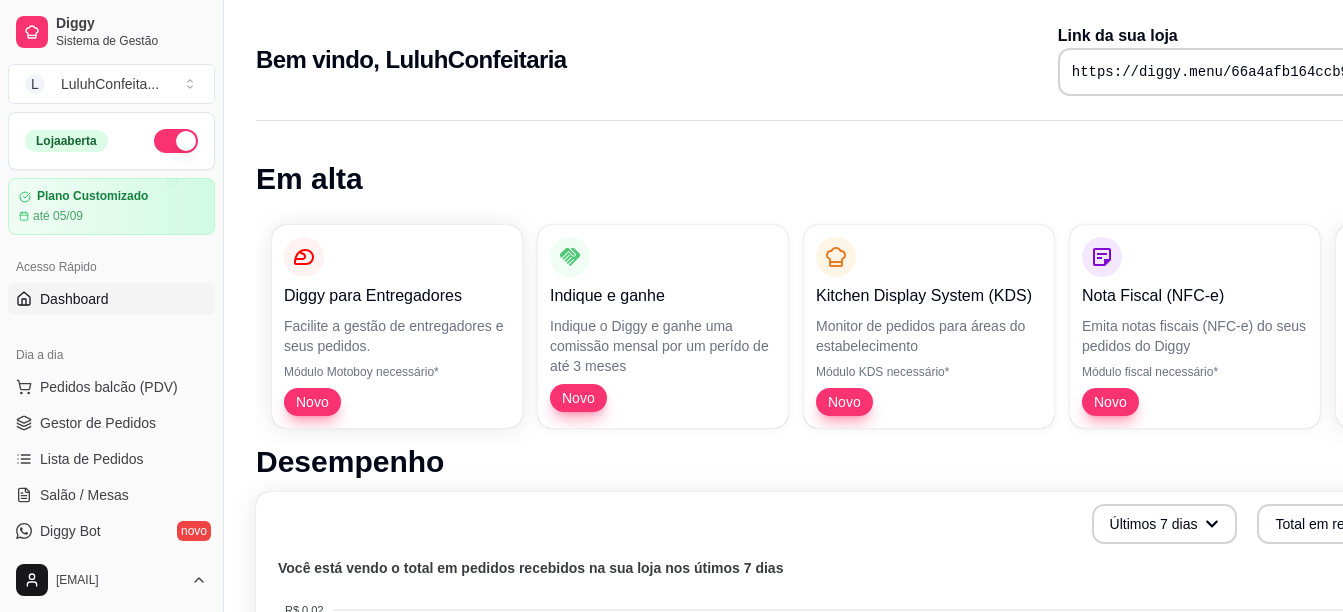 click on "Diggy Sistema de Gestão L LuluhConfeita ... Loja  aberta Plano Customizado até [DATE] Acesso Rápido Dashboard Dia a dia Pedidos balcão (PDV) Gestor de Pedidos Lista de Pedidos Salão / Mesas Diggy Bot novo KDS Catálogo Produtos Complementos Relatórios Relatórios de vendas Relatório de clientes Relatório de mesas Relatório de fidelidade novo Gerenciar Entregadores novo Nota Fiscal (NFC-e) Controle de caixa Controle de fiado Cupons Clientes Estoque Configurações Diggy Planos Precisa de ajuda? [EMAIL]" at bounding box center (111, 306) 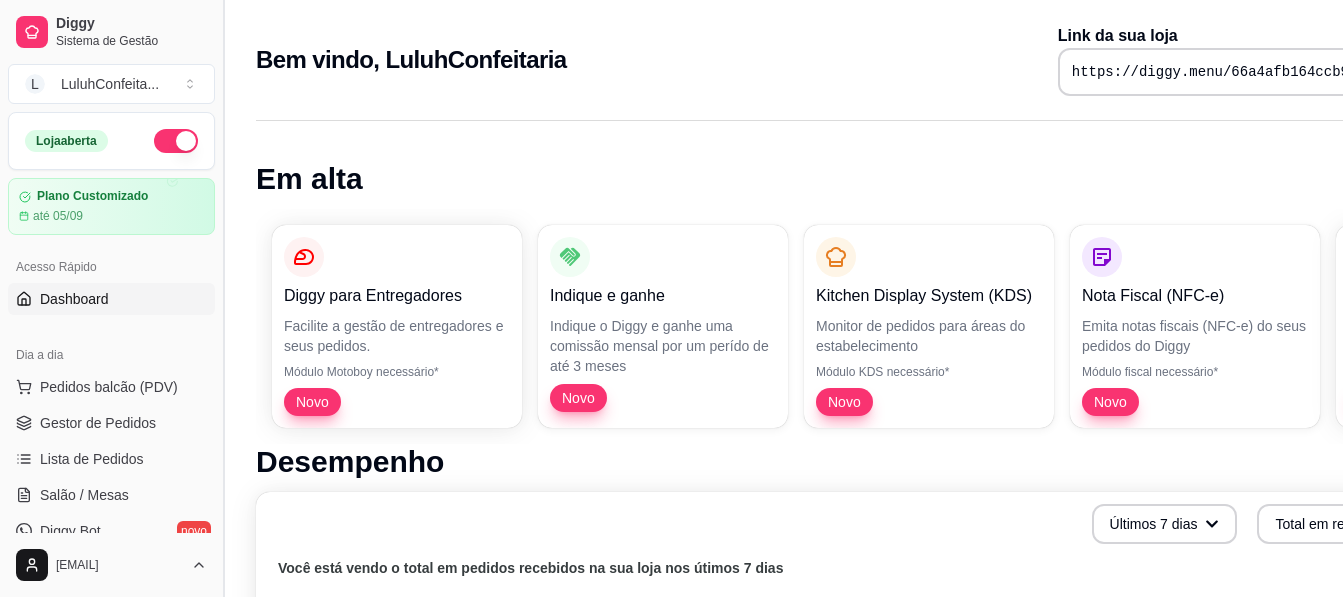 drag, startPoint x: 54, startPoint y: 273, endPoint x: 217, endPoint y: 267, distance: 163.1104 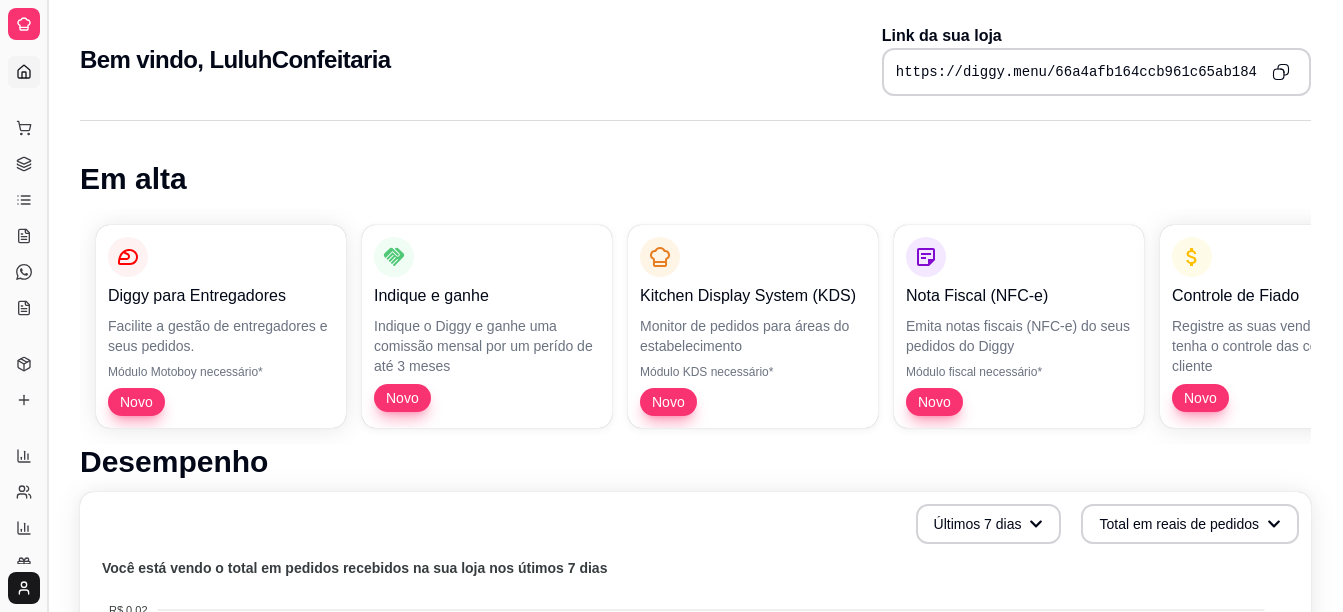 click at bounding box center (47, 306) 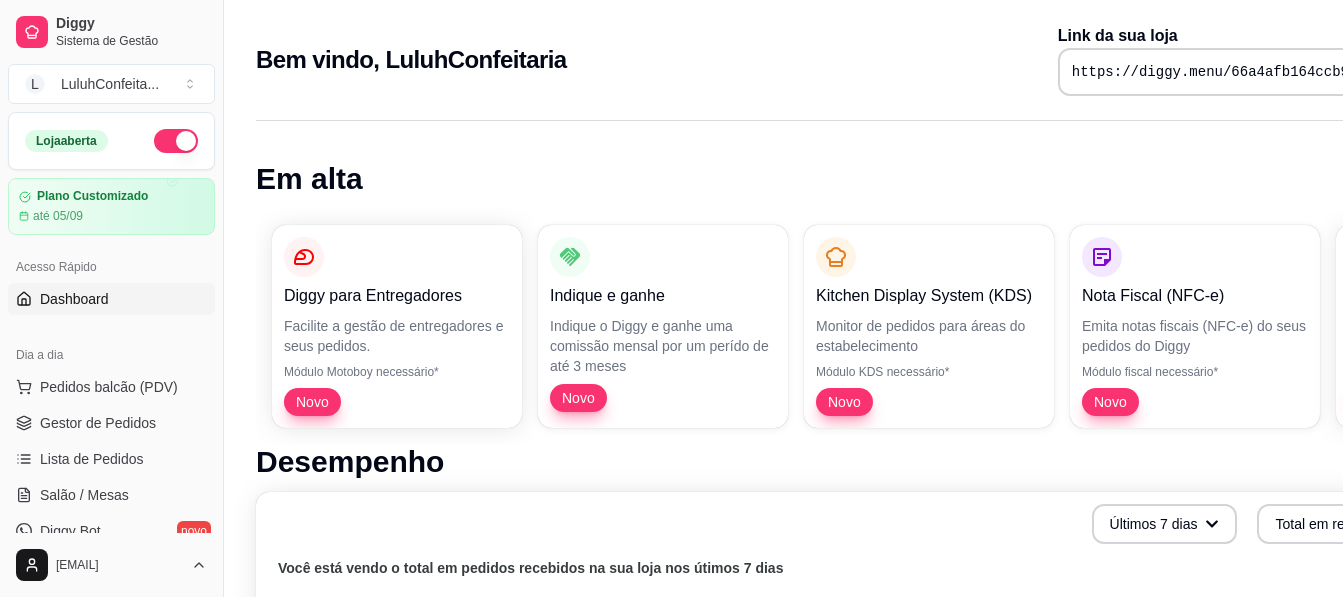click on "Loja  aberta Plano Customizado até [DATE] Acesso Rápido Dashboard Dia a dia Pedidos balcão (PDV) Gestor de Pedidos Lista de Pedidos Salão / Mesas Diggy Bot novo KDS Catálogo Produtos Complementos Relatórios Relatórios de vendas Relatório de clientes Relatório de mesas Relatório de fidelidade novo Gerenciar Entregadores novo Nota Fiscal (NFC-e) Controle de caixa Controle de fiado Cupons Clientes Estoque Configurações Diggy Planos Precisa de ajuda?" at bounding box center (111, 322) 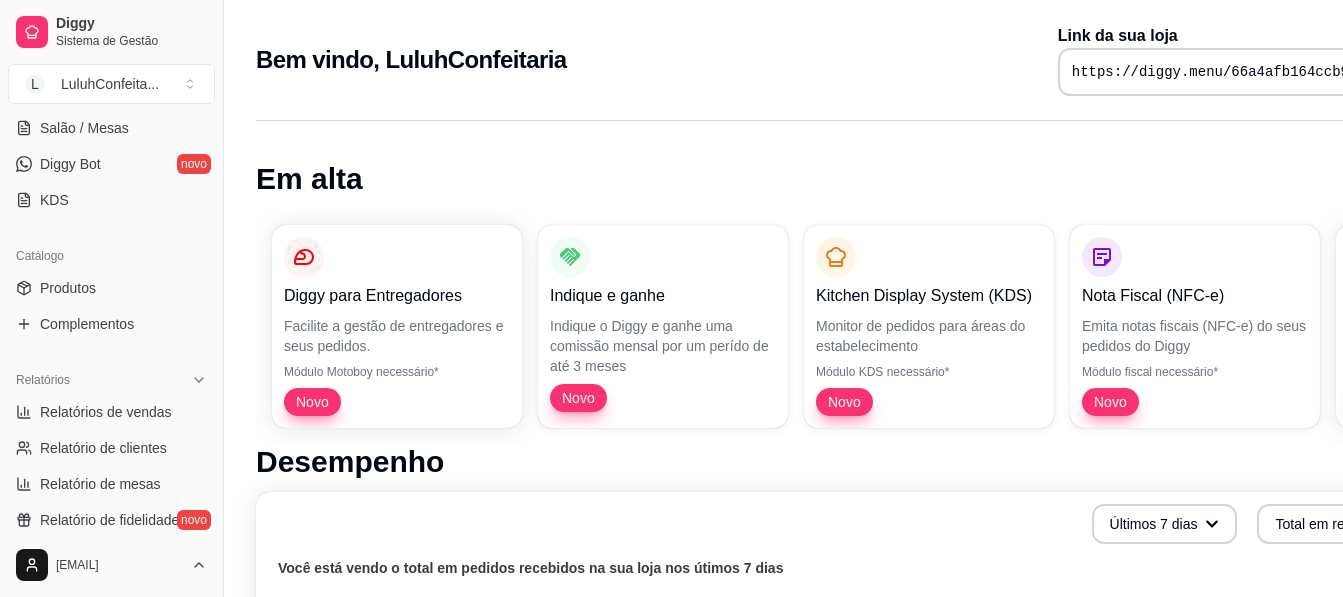 scroll, scrollTop: 381, scrollLeft: 0, axis: vertical 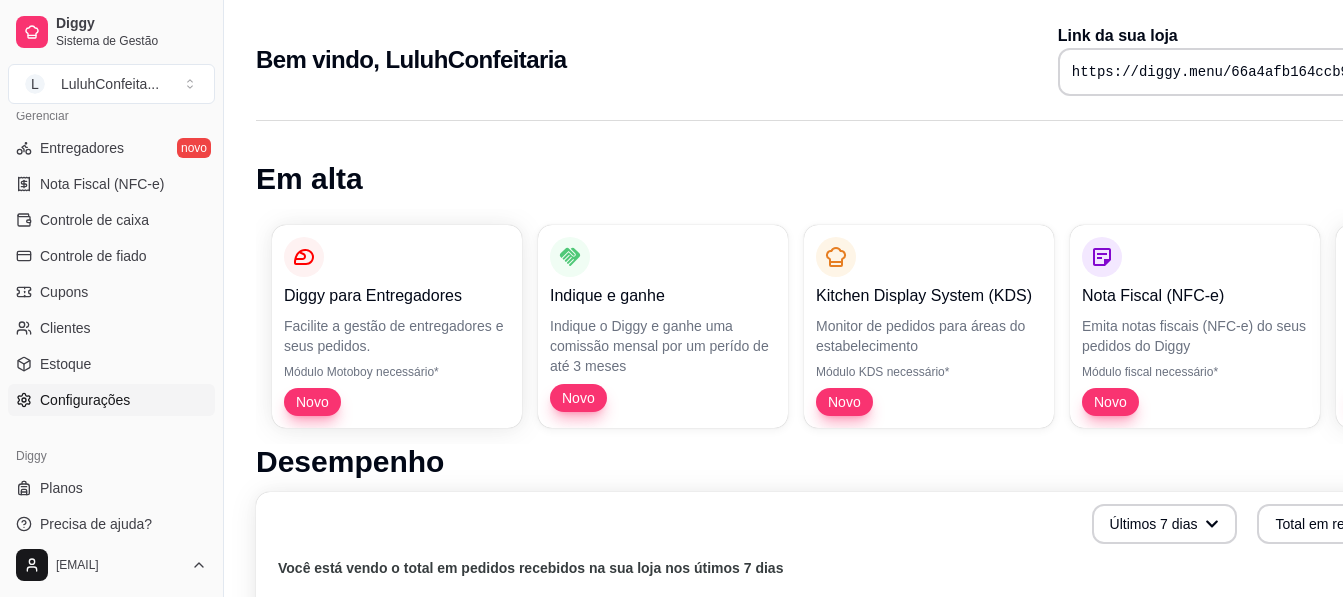 click on "Configurações" at bounding box center (85, 400) 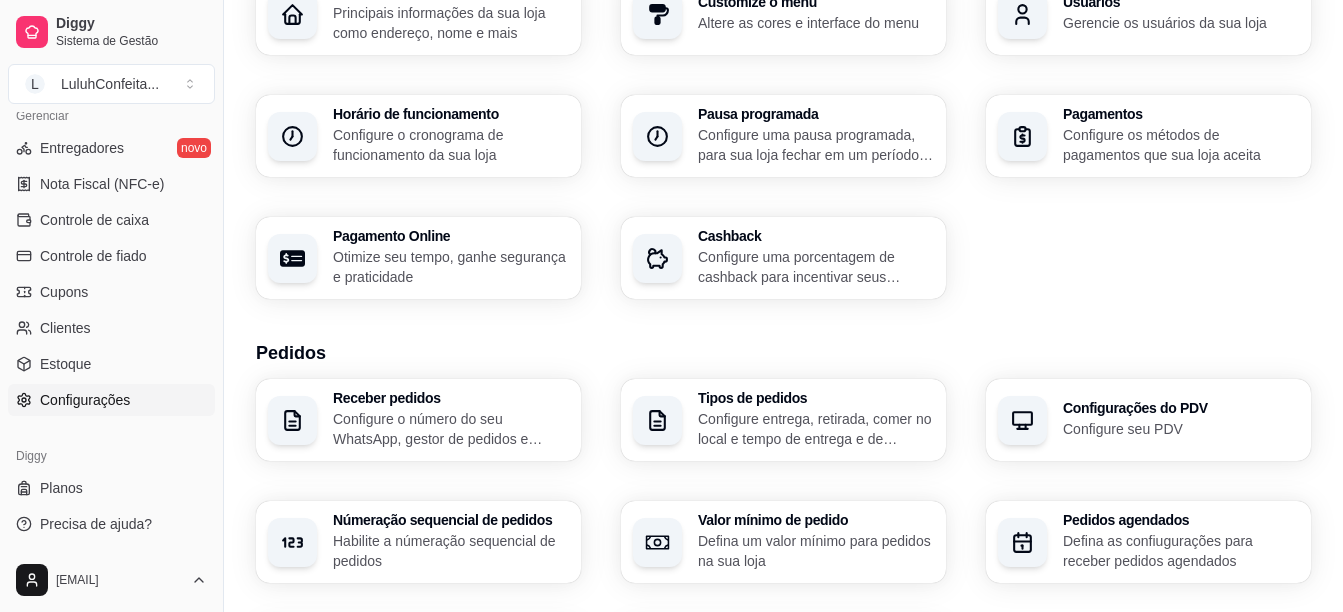 scroll, scrollTop: 204, scrollLeft: 0, axis: vertical 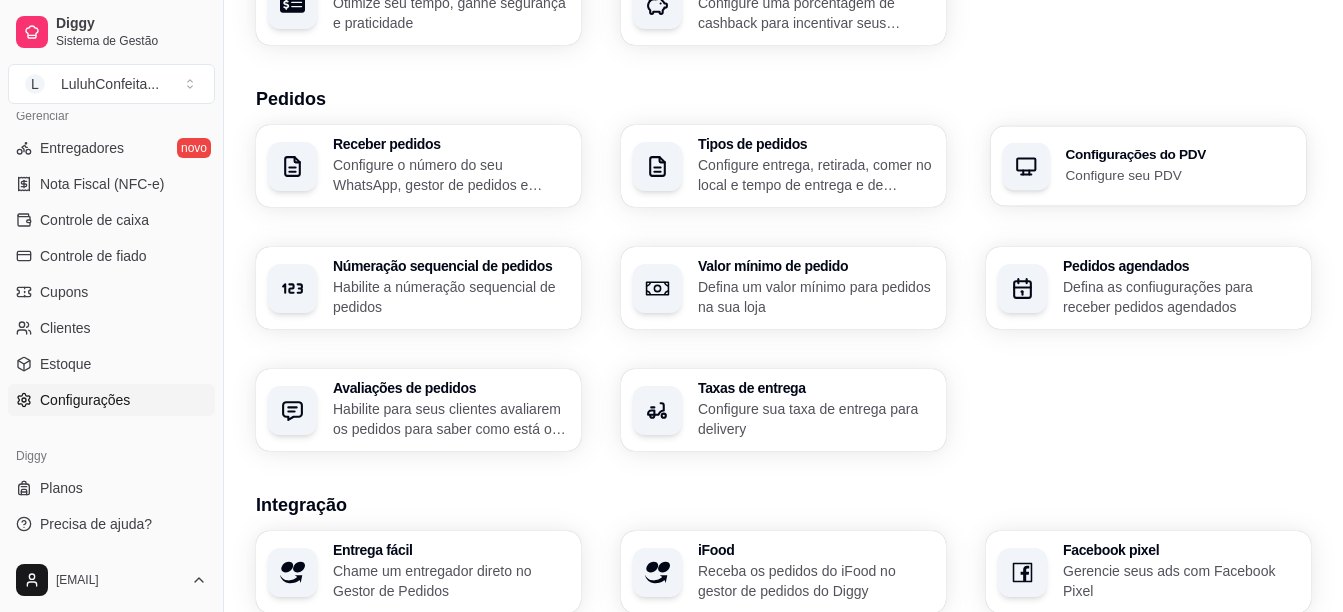 click on "Configure seu PDV" at bounding box center (1180, 174) 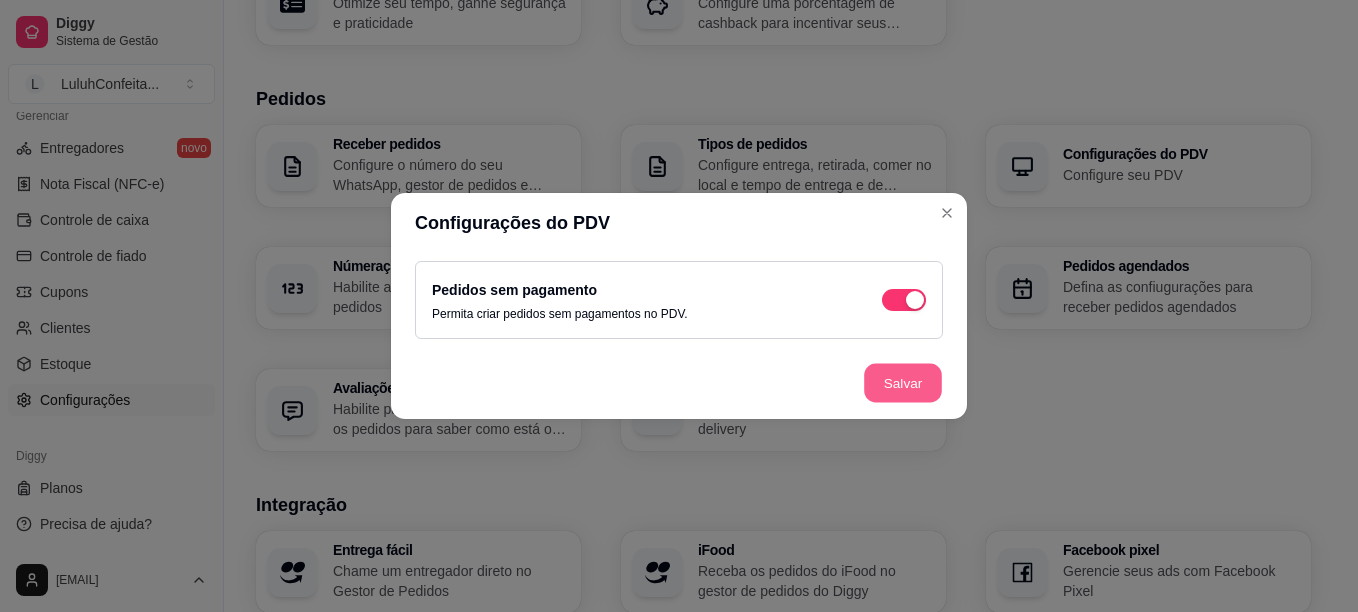 click on "Salvar" at bounding box center [903, 383] 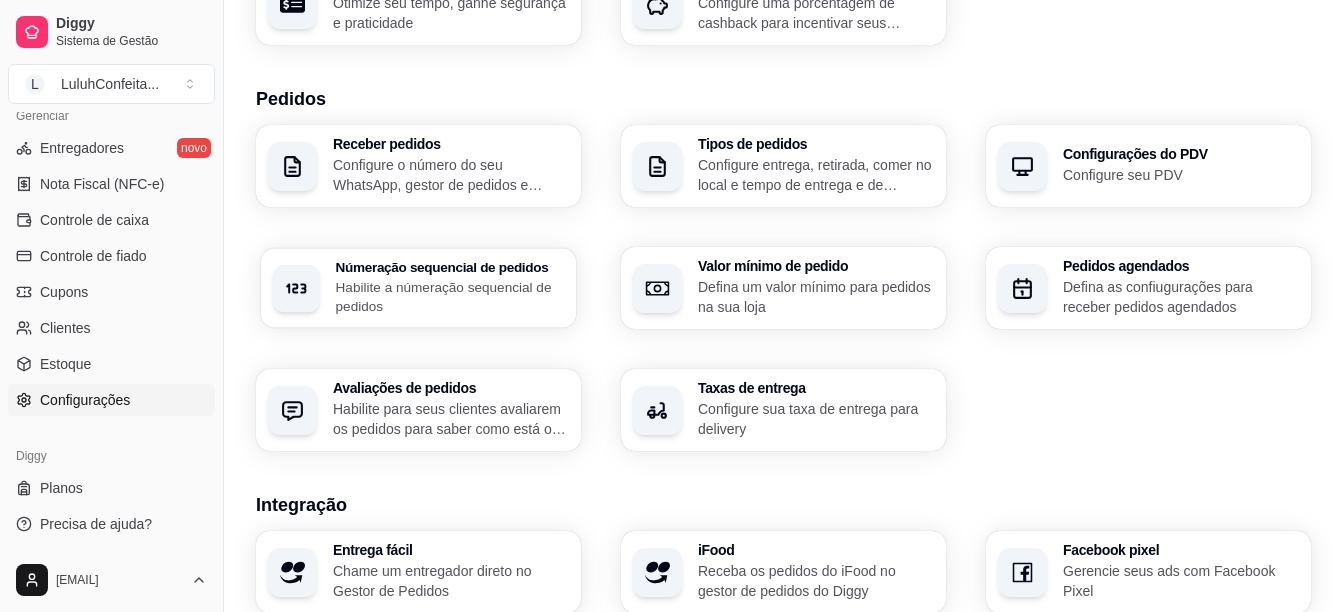 click on "Habilite a númeração sequencial de pedidos" at bounding box center (450, 296) 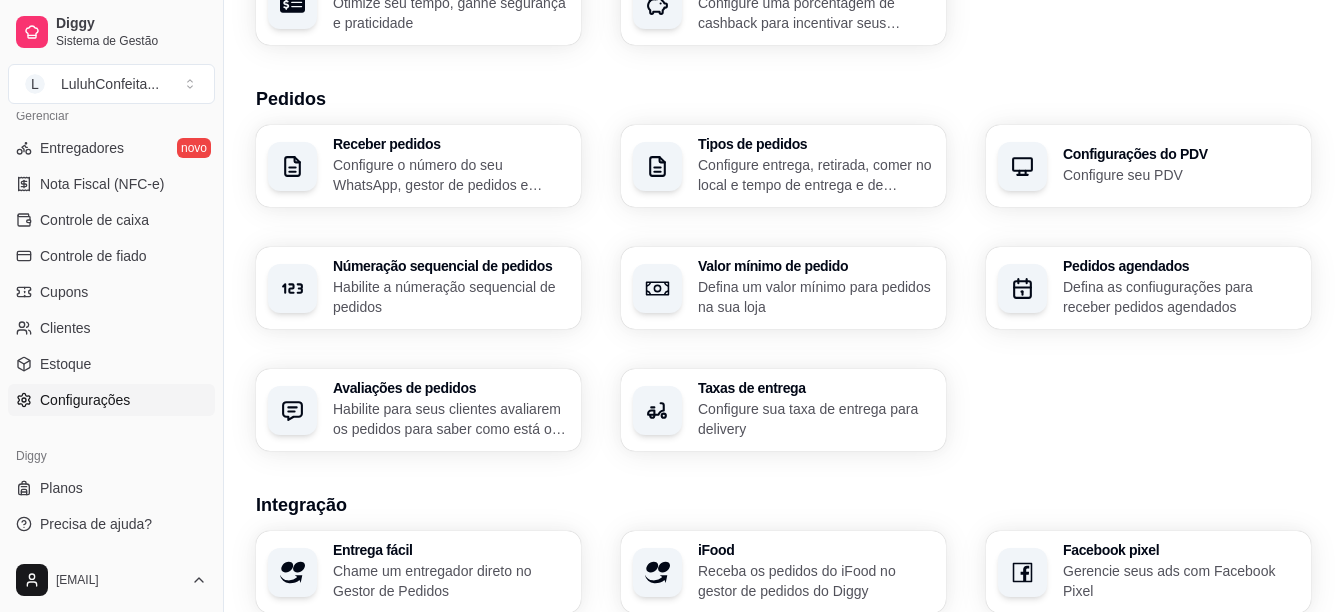 type 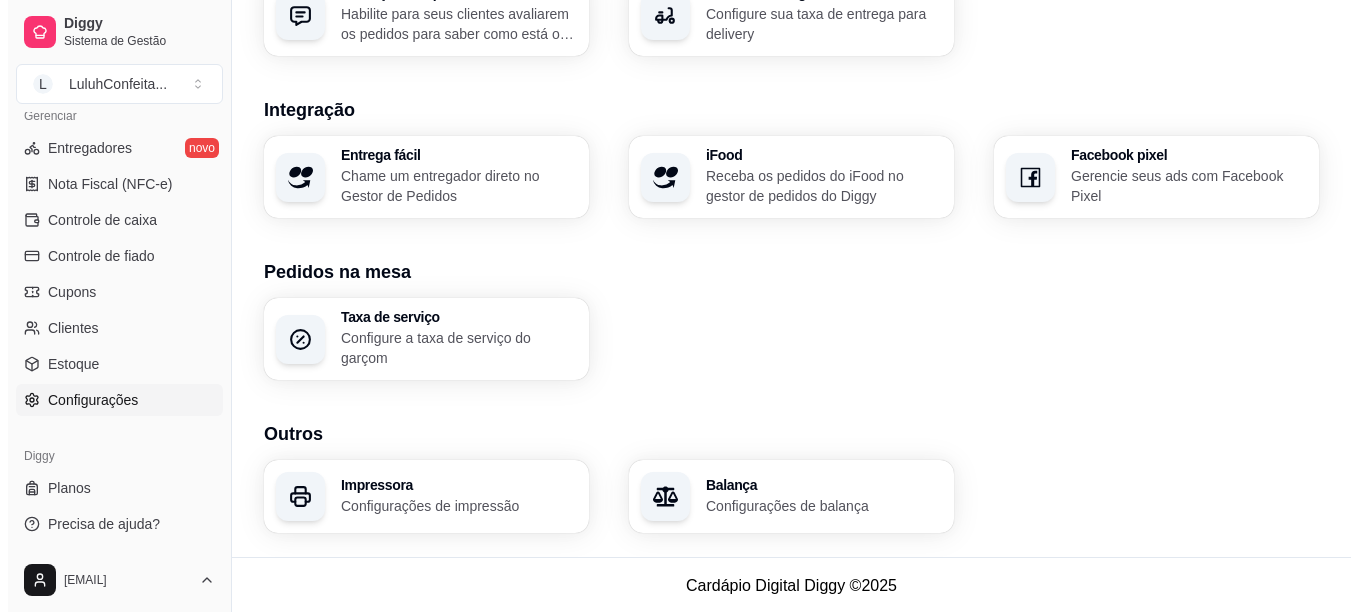 scroll, scrollTop: 798, scrollLeft: 0, axis: vertical 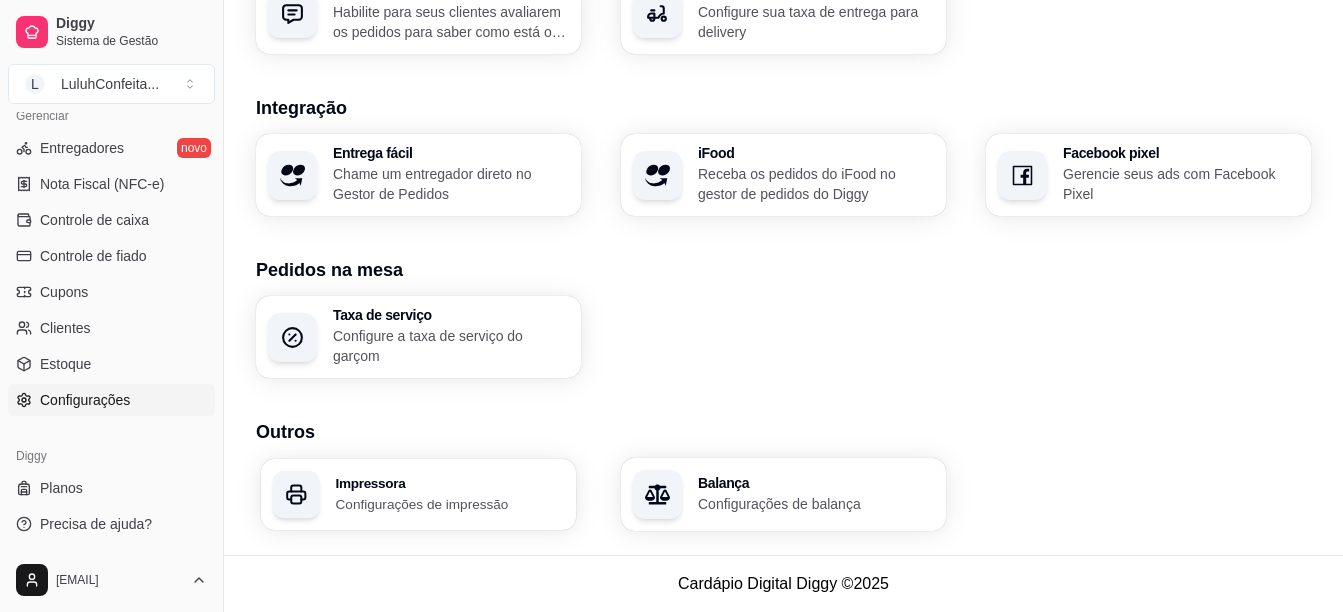click on "Configurações de impressão" at bounding box center (450, 503) 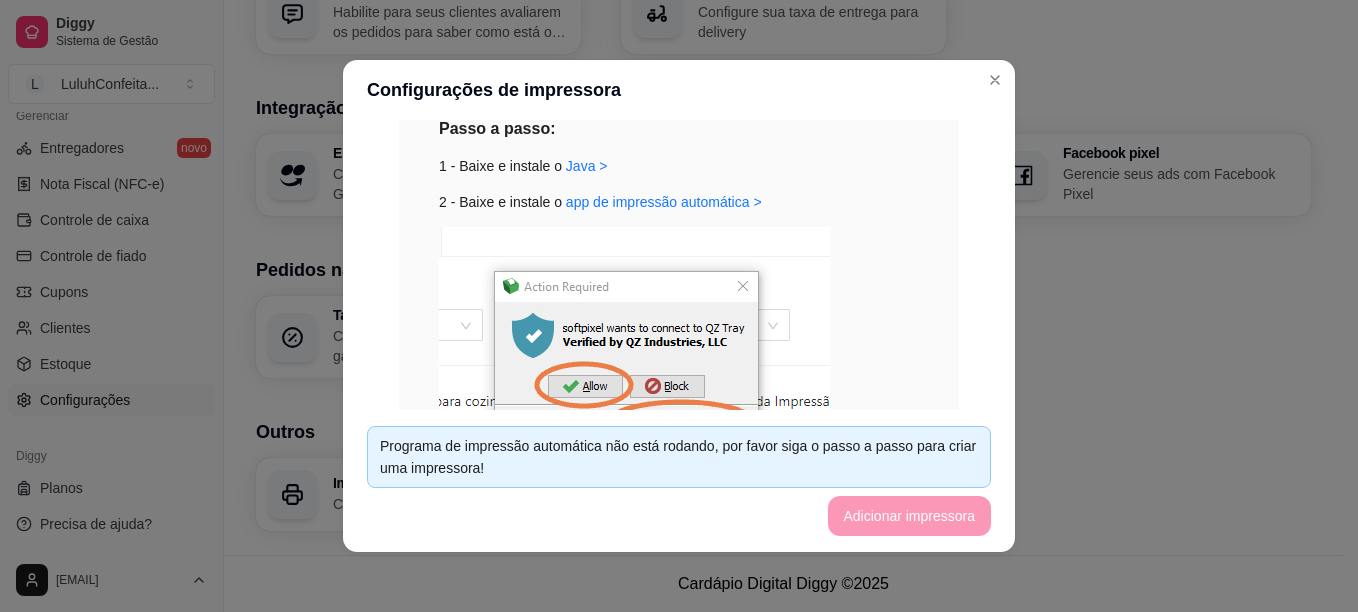 scroll, scrollTop: 280, scrollLeft: 0, axis: vertical 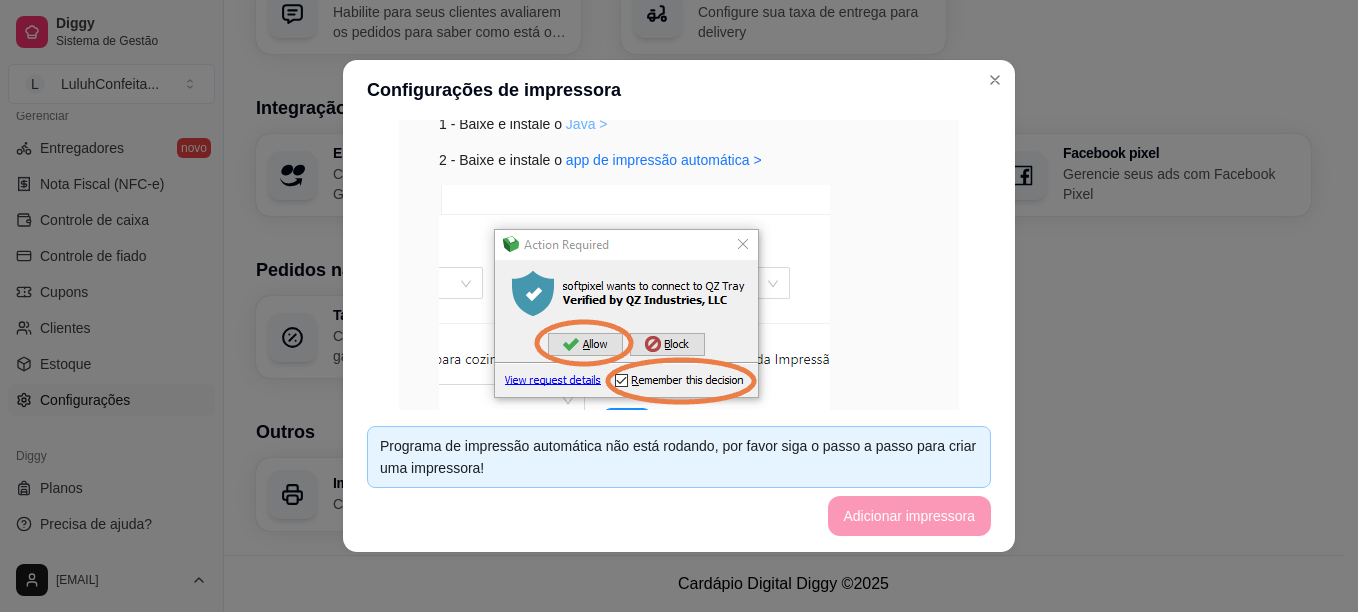 click on "Java >" at bounding box center [587, 124] 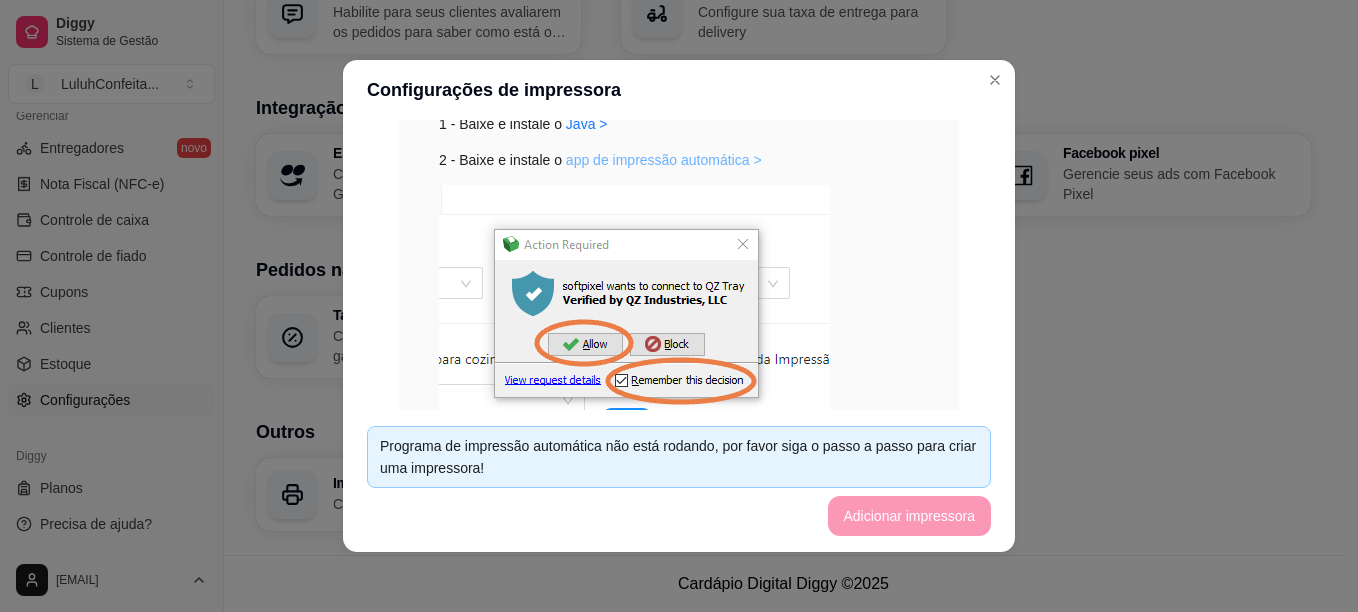 click on "app de impressão automática >" at bounding box center (664, 160) 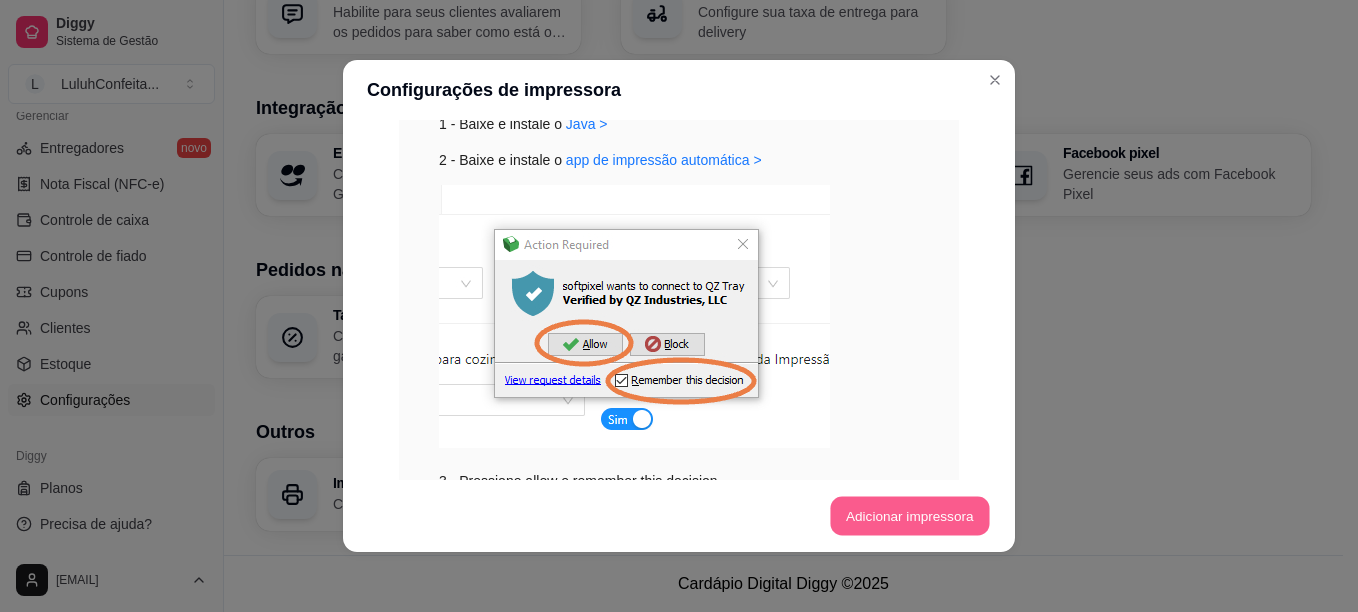 click on "Adicionar impressora" at bounding box center (909, 516) 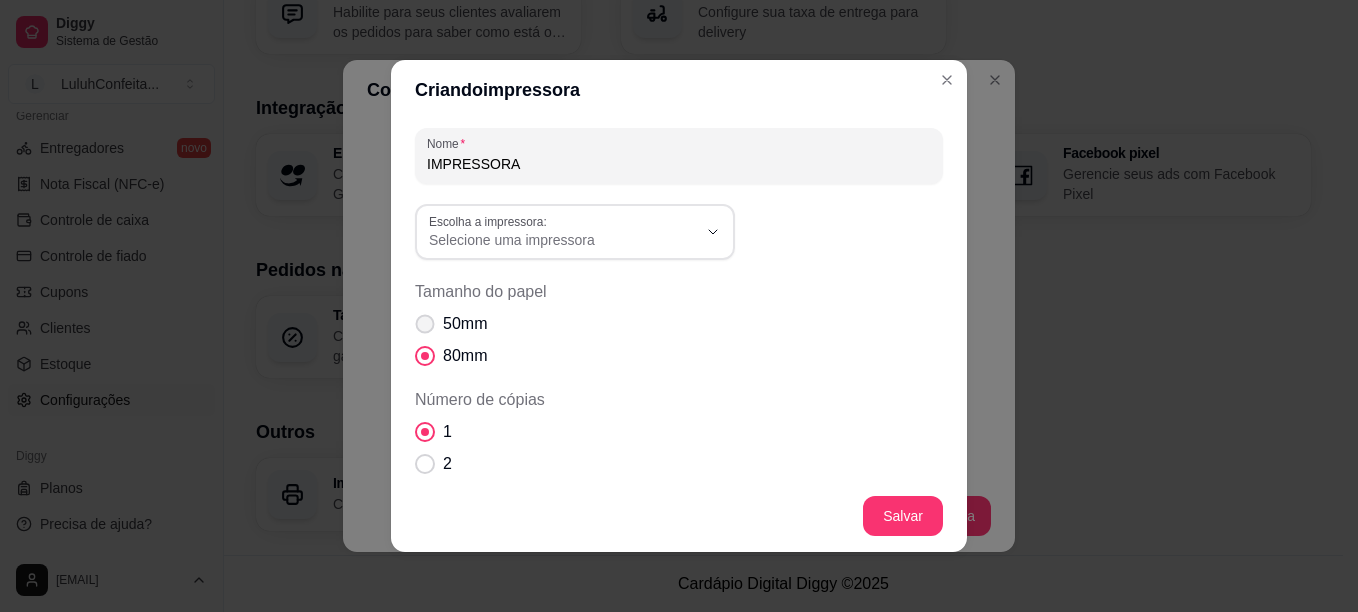 click on "50mm" at bounding box center (451, 324) 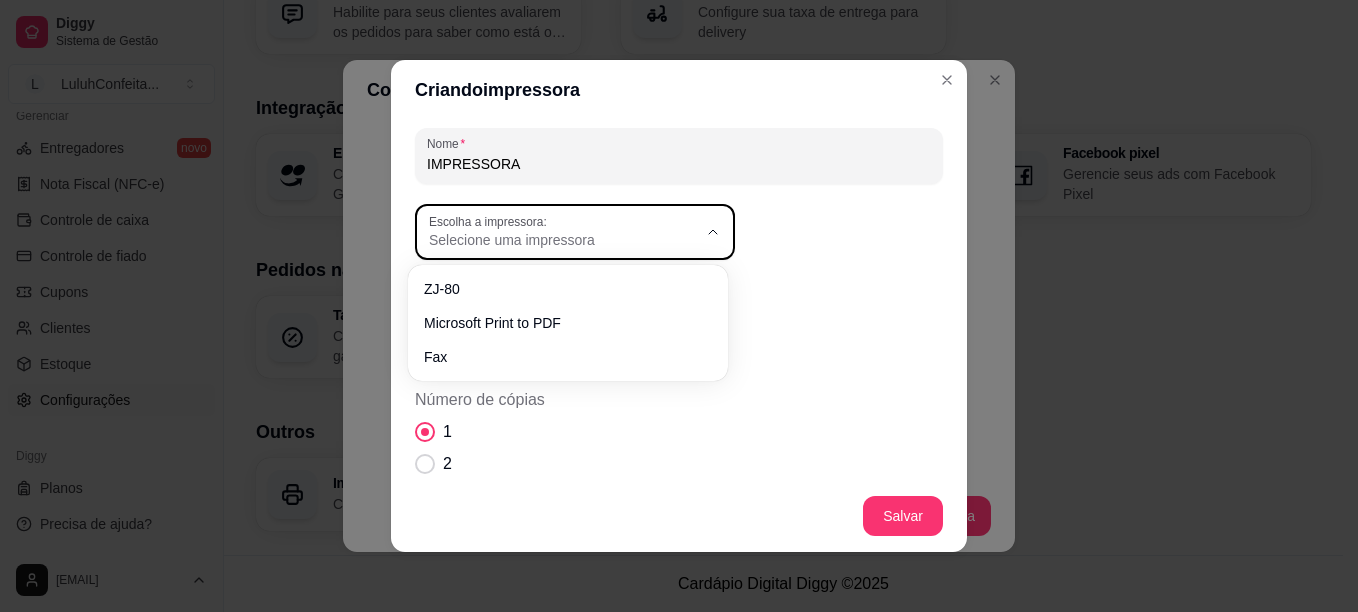 click on "Escolha a impressora: Selecione uma impressora" at bounding box center [575, 232] 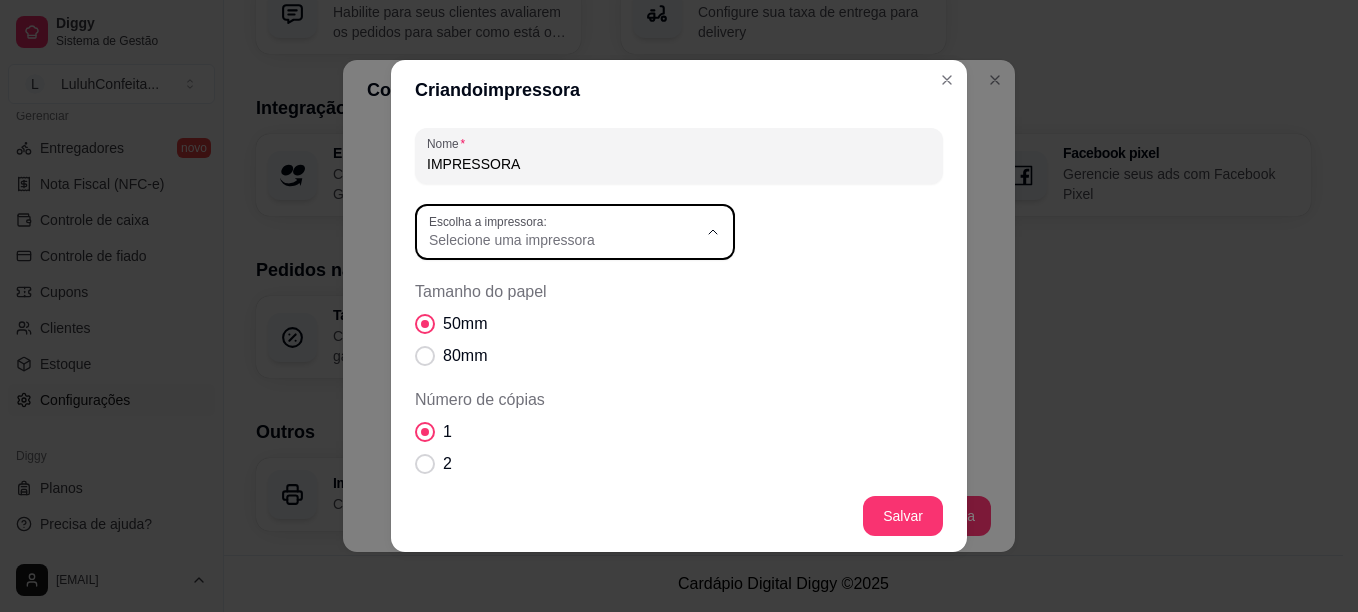 click on "ZJ-80" at bounding box center (568, 288) 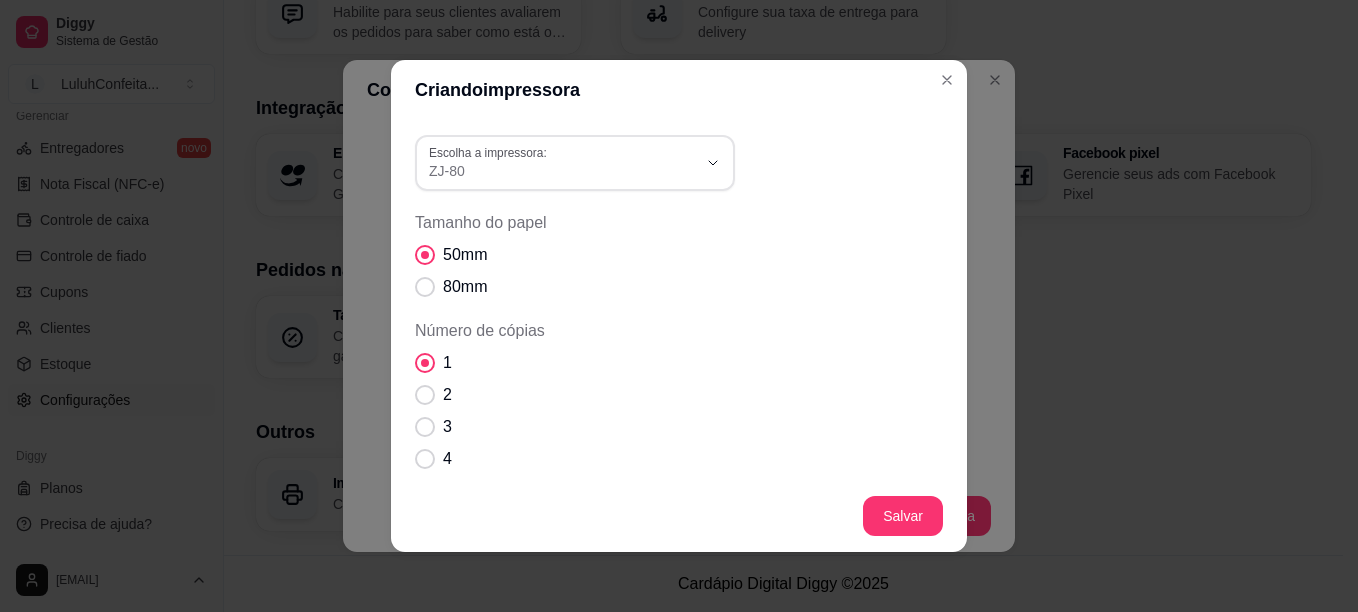 scroll, scrollTop: 77, scrollLeft: 0, axis: vertical 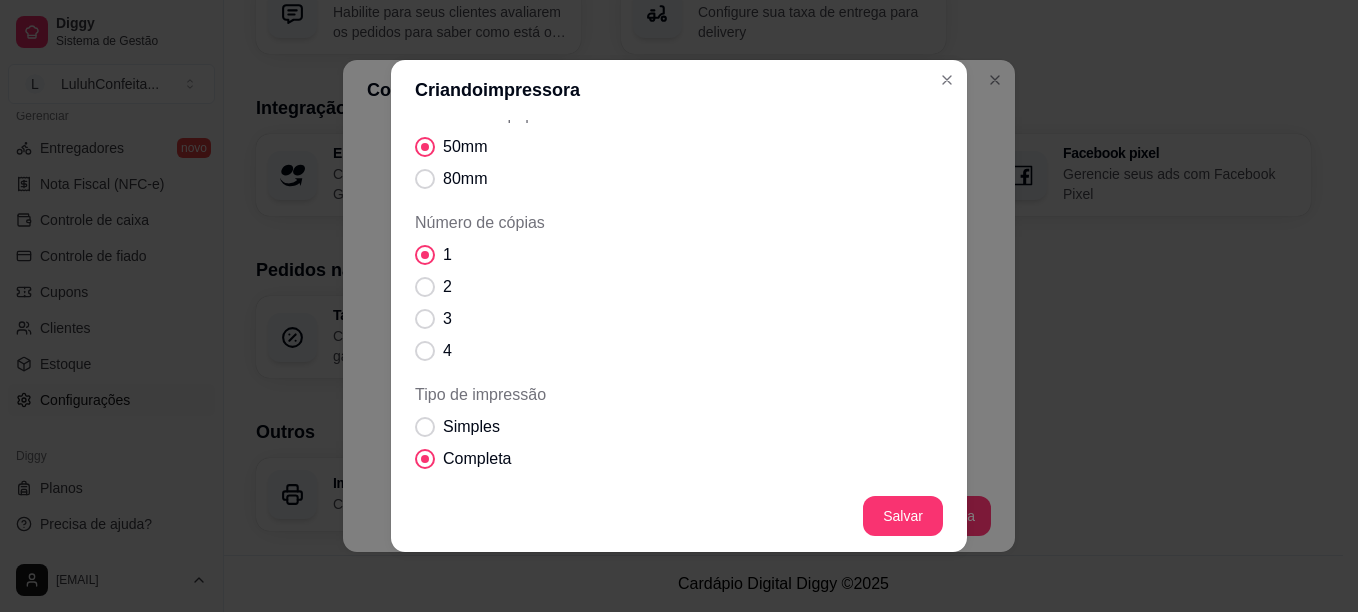 click on "Nome IMPRESSORA ZJ-80 Escolha a impressora: ZJ-80 Microsoft Print to PDF Fax Escolha a impressora: ZJ-80 Tamanho do papel 50mm 80mm Número de cópias 1 2 3 4 Tipo de impressão Simples Completa Impressão completa Todos os dados serão impressos: dados de entrega, formas de pagamento e dados do cliente. Impressão automática" at bounding box center [679, 300] 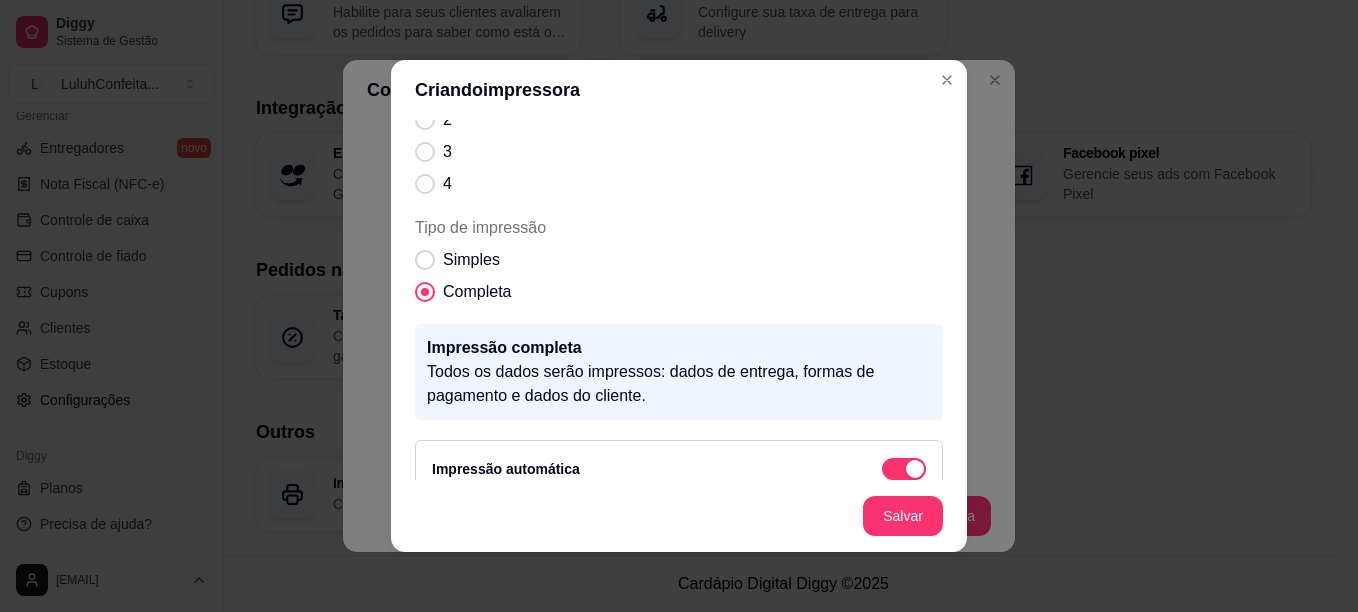 scroll, scrollTop: 370, scrollLeft: 0, axis: vertical 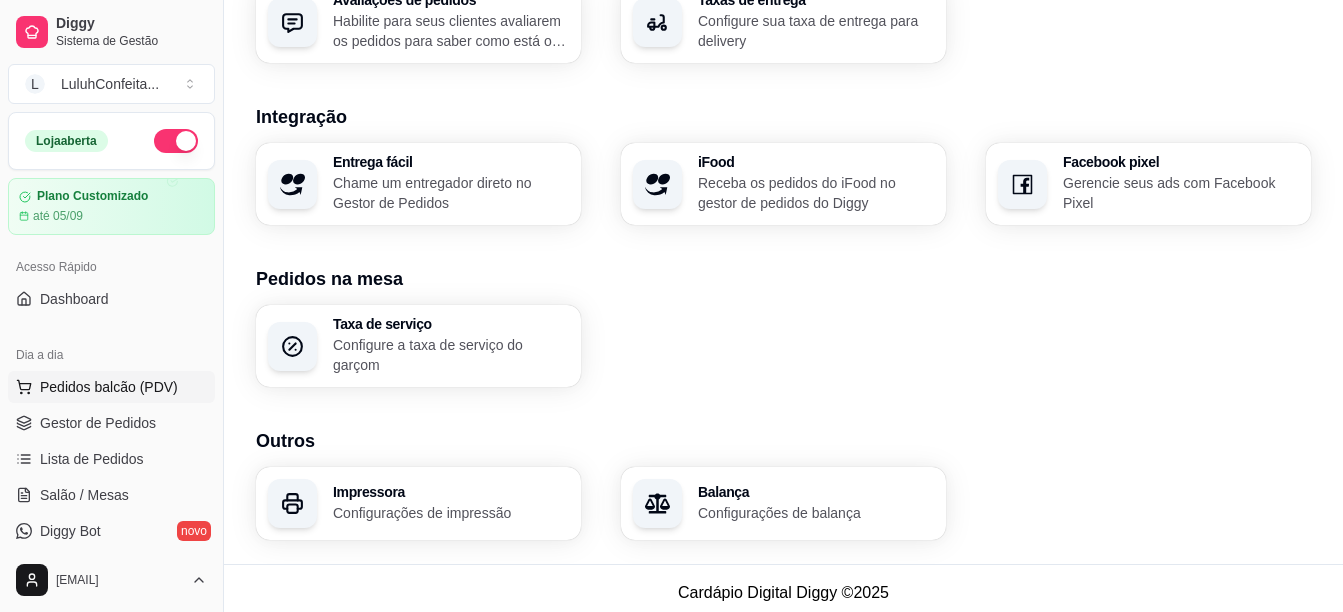 click on "Pedidos balcão (PDV)" at bounding box center (109, 387) 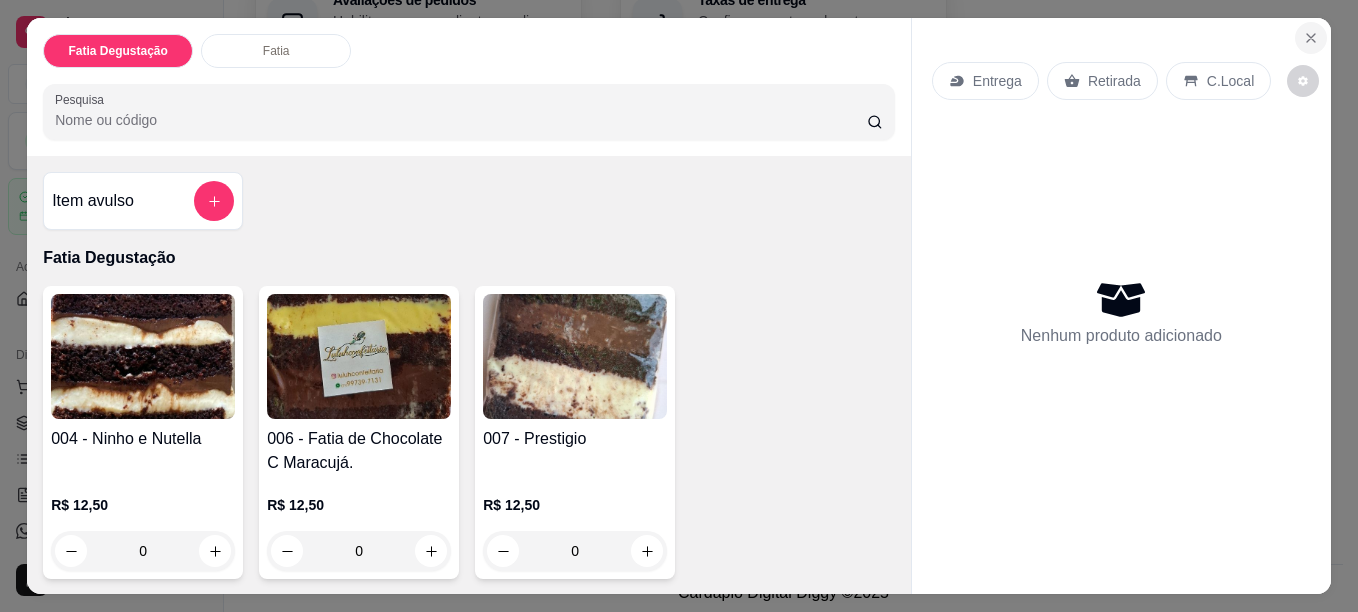 click 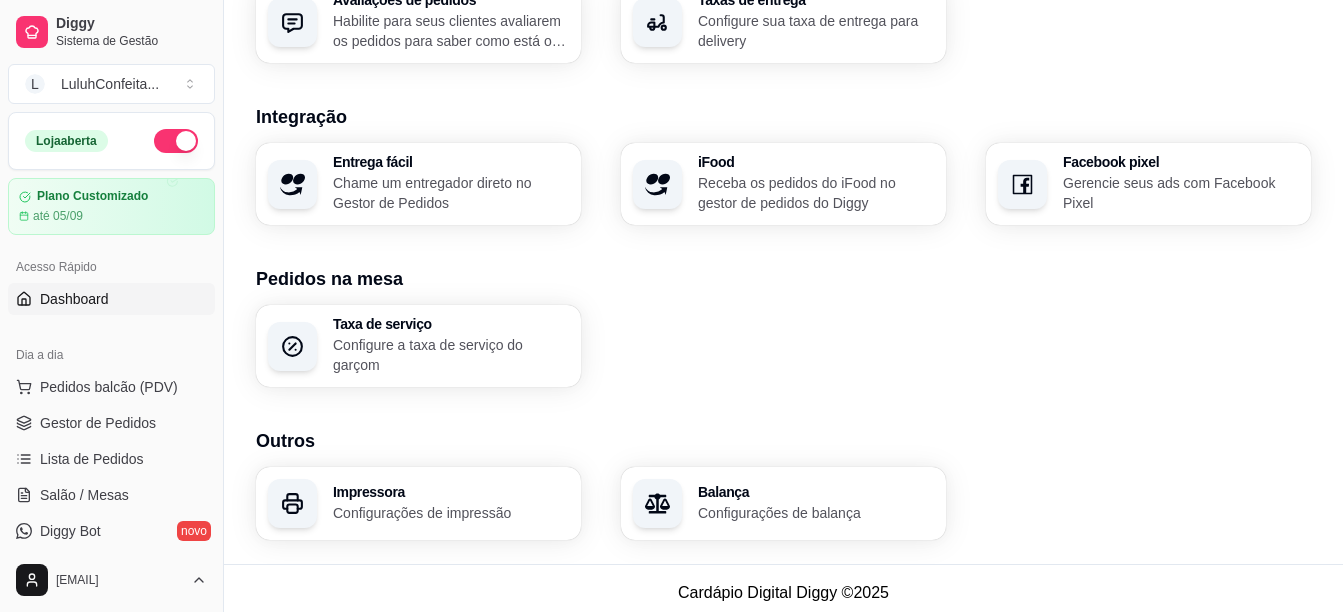 click on "Dashboard" at bounding box center [74, 299] 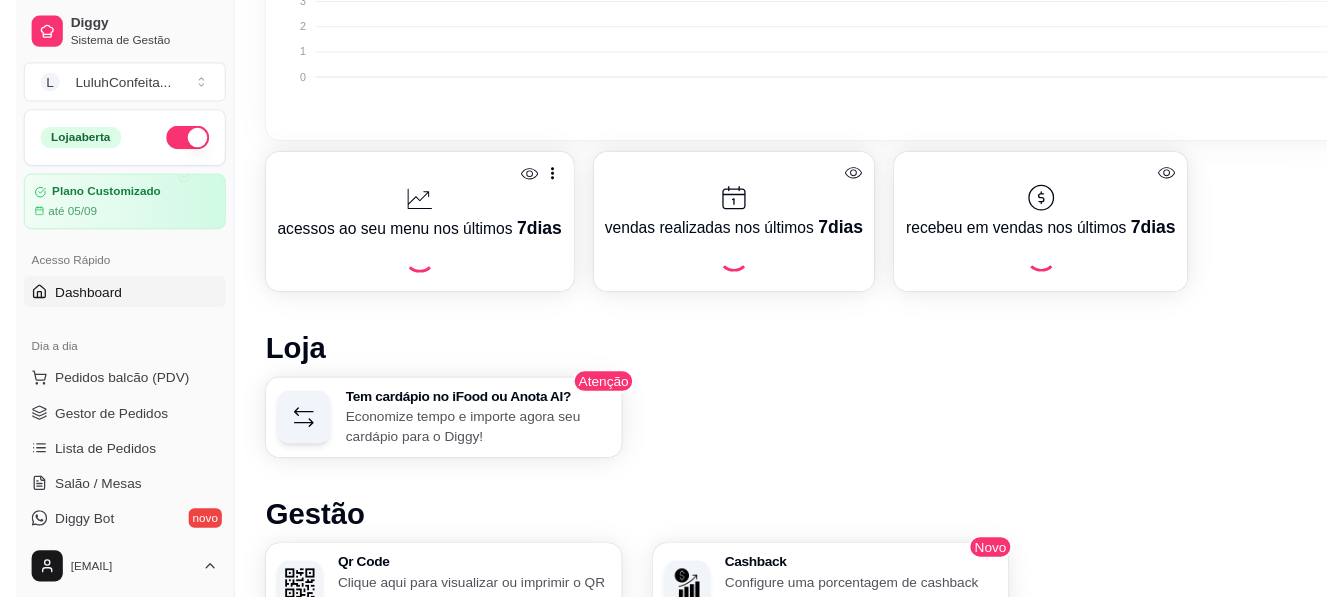 scroll, scrollTop: 0, scrollLeft: 0, axis: both 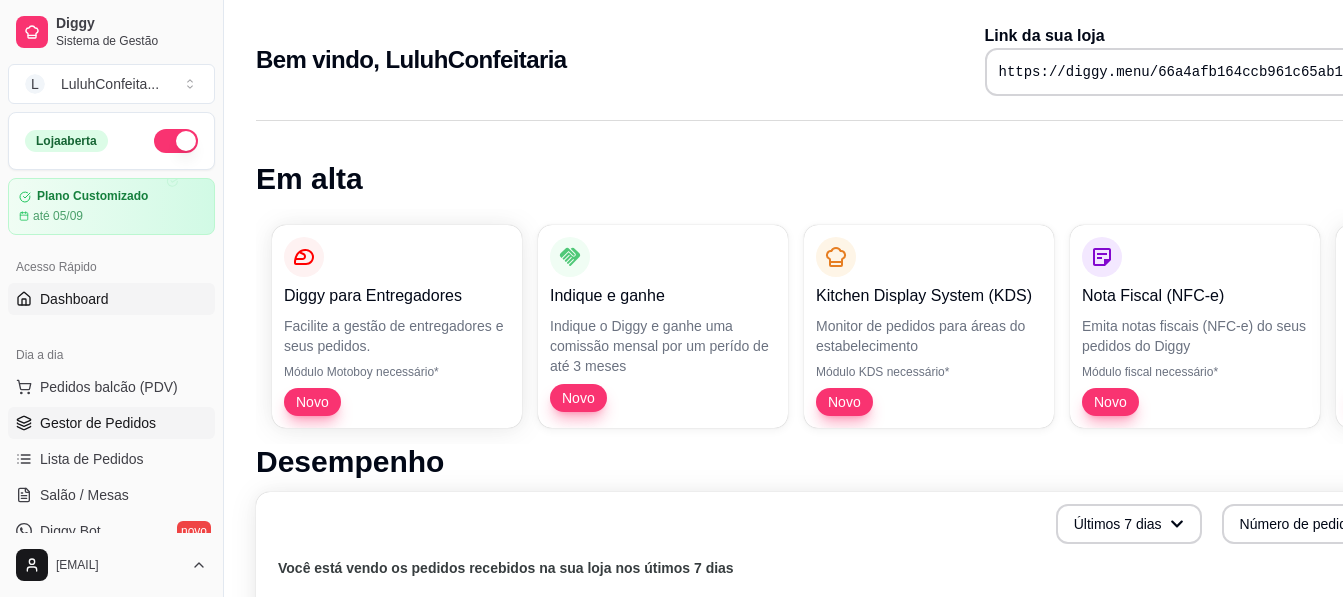 click on "Gestor de Pedidos" at bounding box center [111, 423] 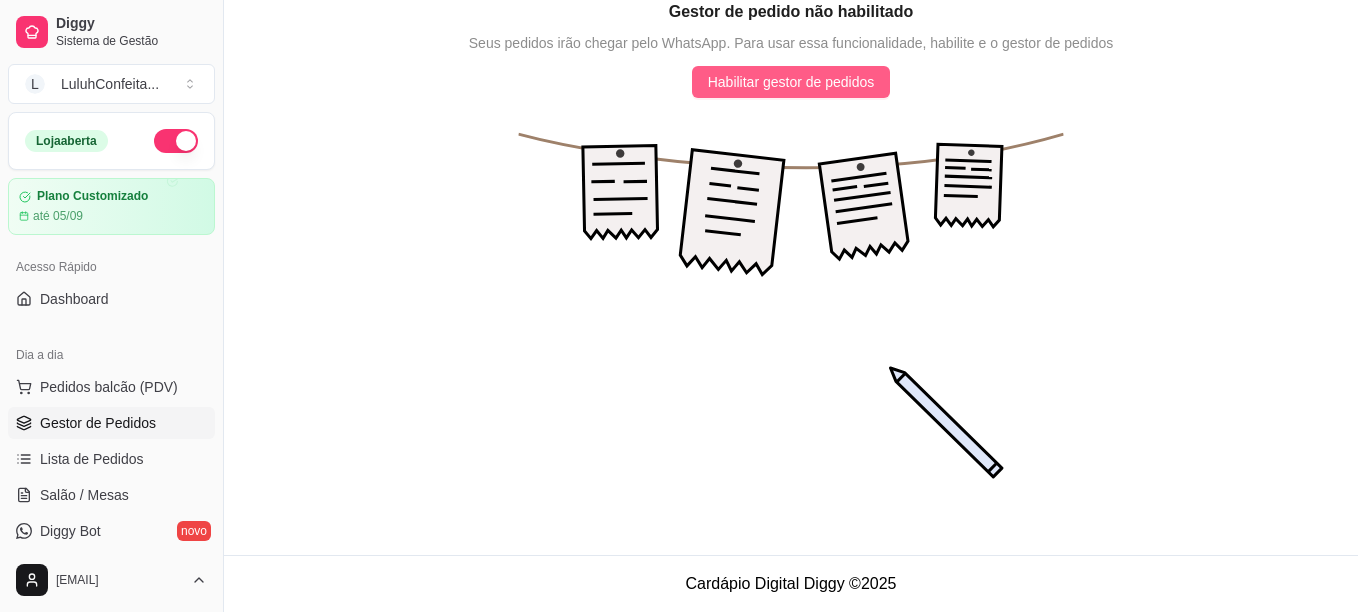 click on "Habilitar gestor de pedidos" at bounding box center (791, 82) 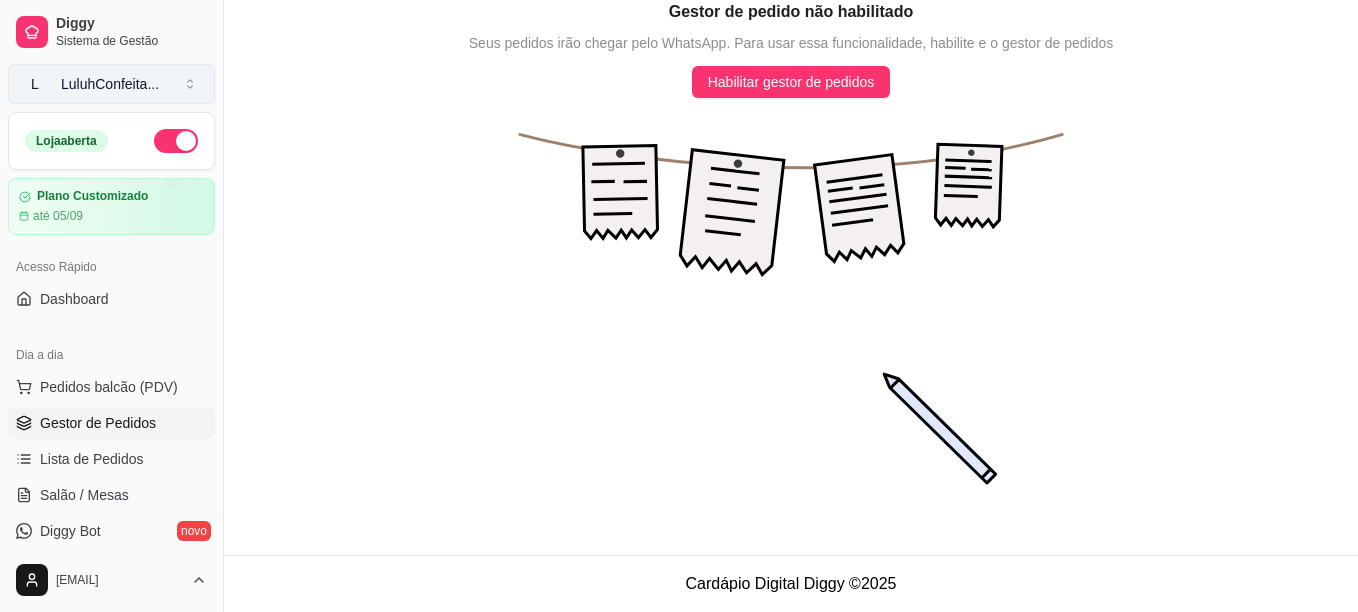 click on "LuluhConfeita ..." at bounding box center [110, 84] 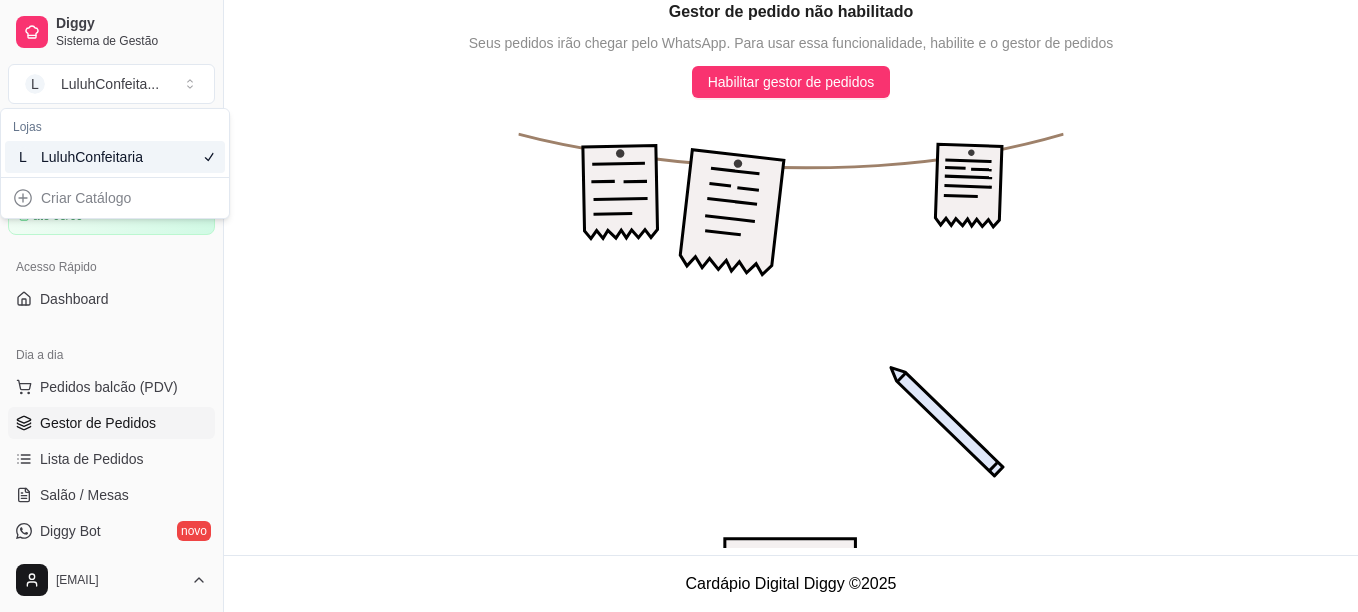 click 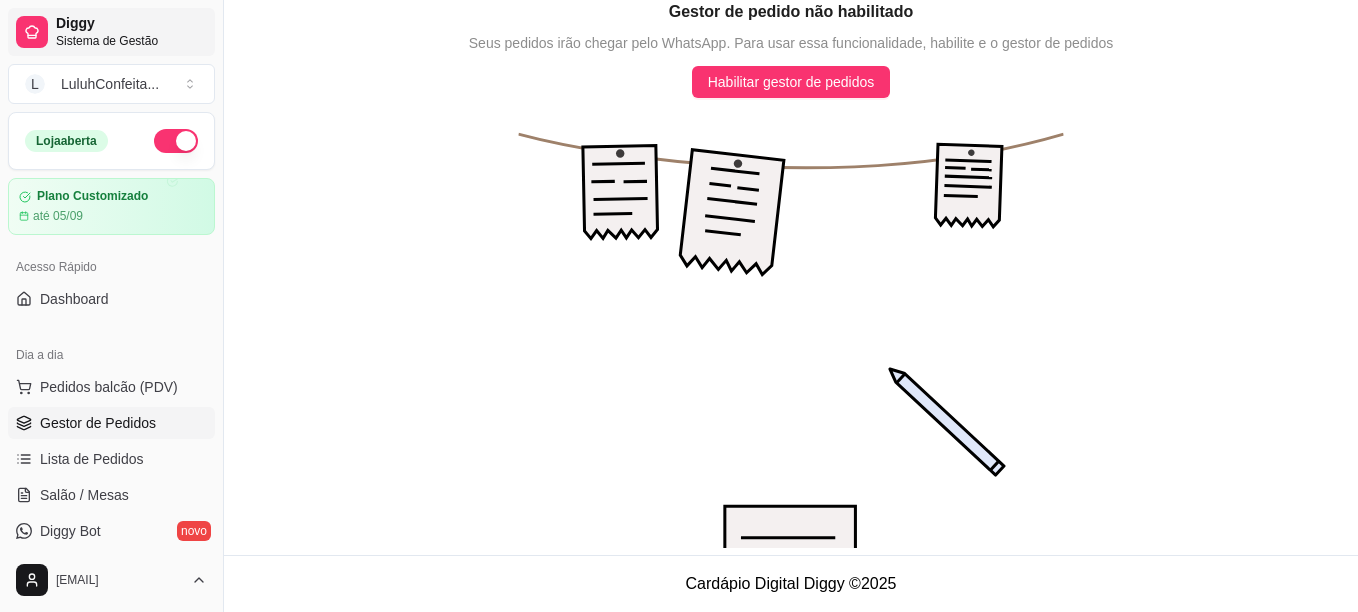 click on "Sistema de Gestão" at bounding box center [131, 41] 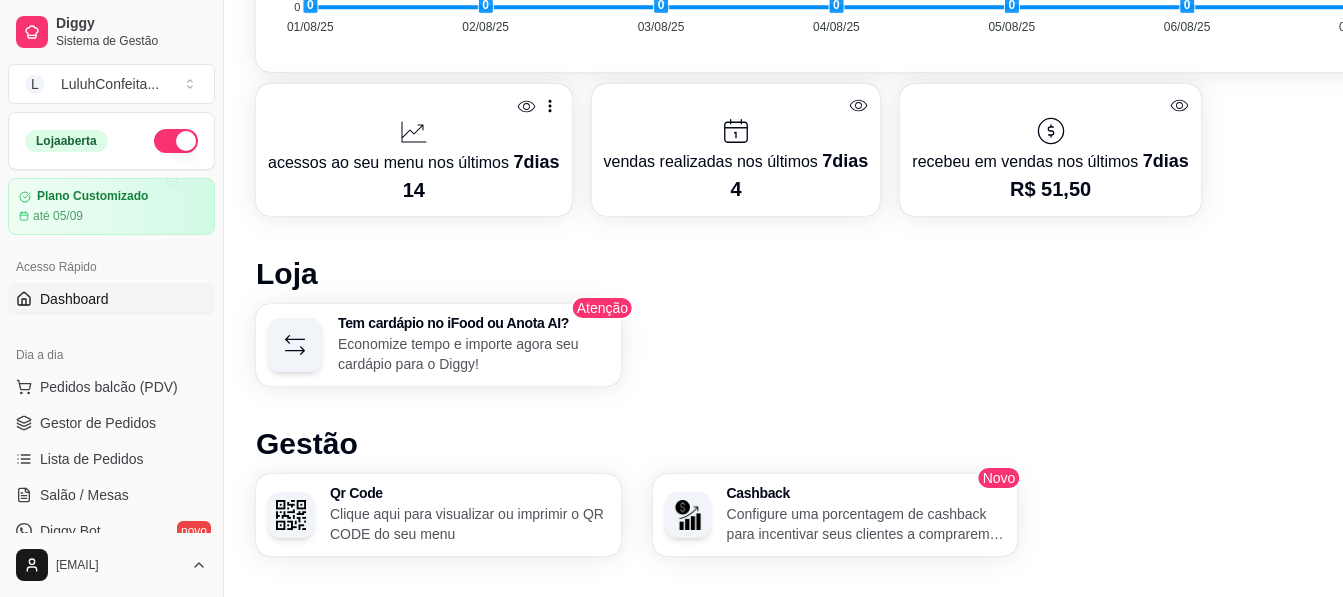 scroll, scrollTop: 857, scrollLeft: 0, axis: vertical 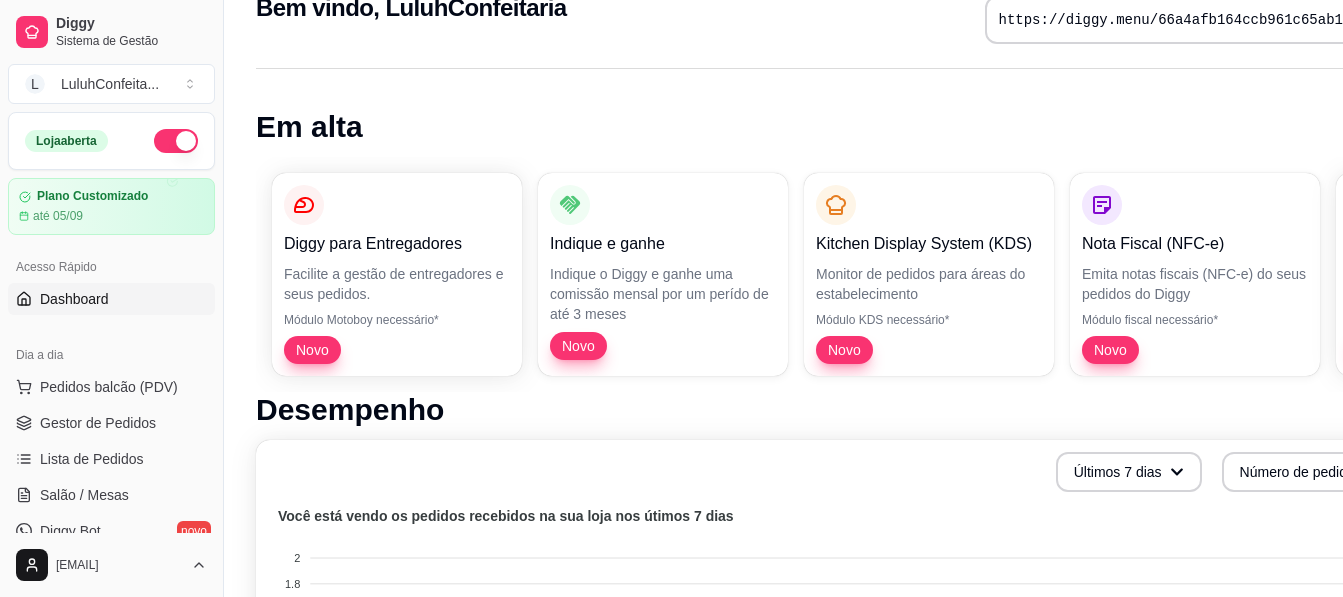 click on "Diggy Sistema de Gestão" at bounding box center [111, 32] 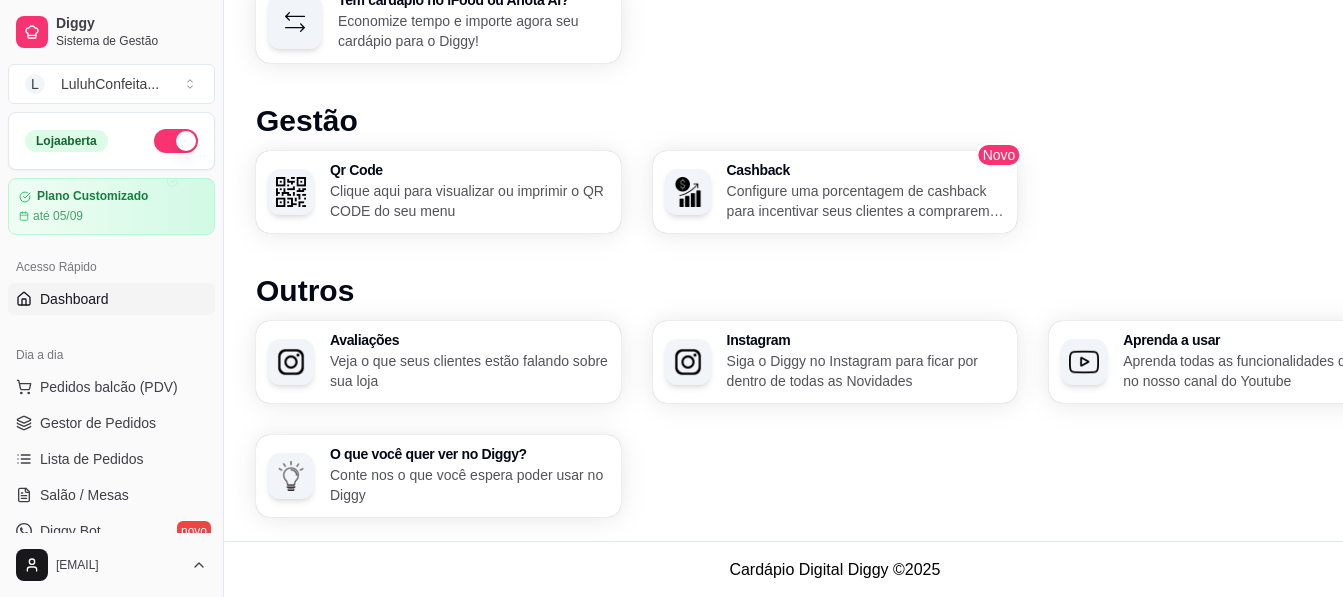 scroll, scrollTop: 16, scrollLeft: 0, axis: vertical 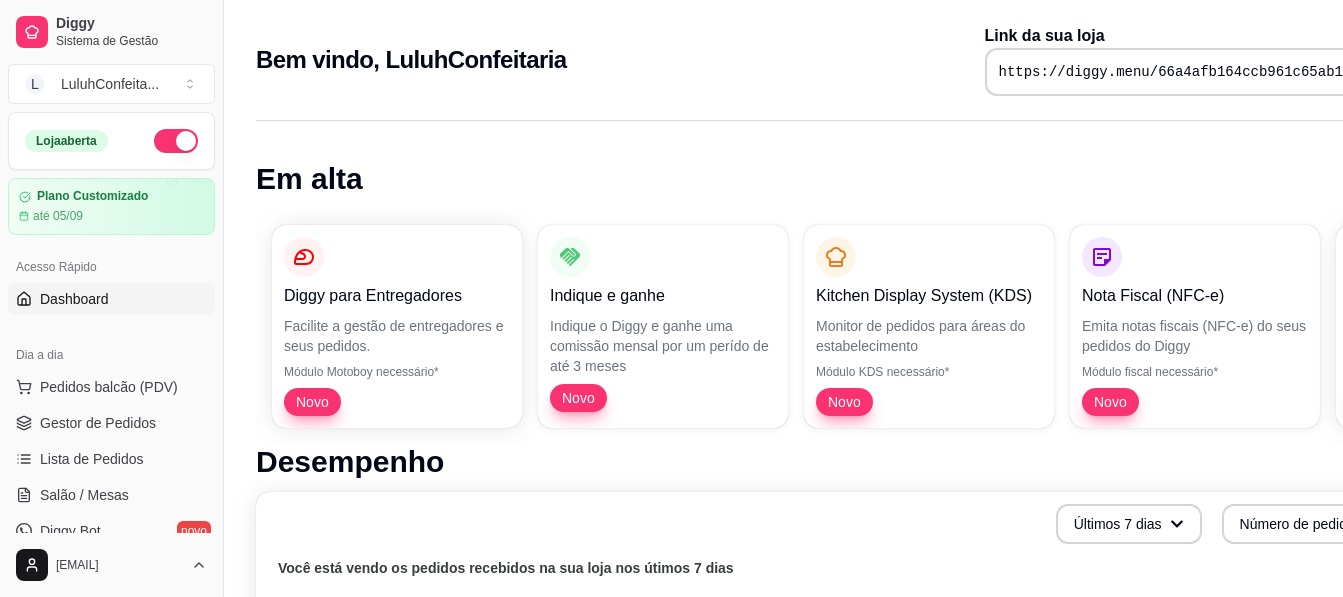 click on "Indique o Diggy e ganhe uma comissão mensal por um perído de até 3 meses" at bounding box center [663, 346] 